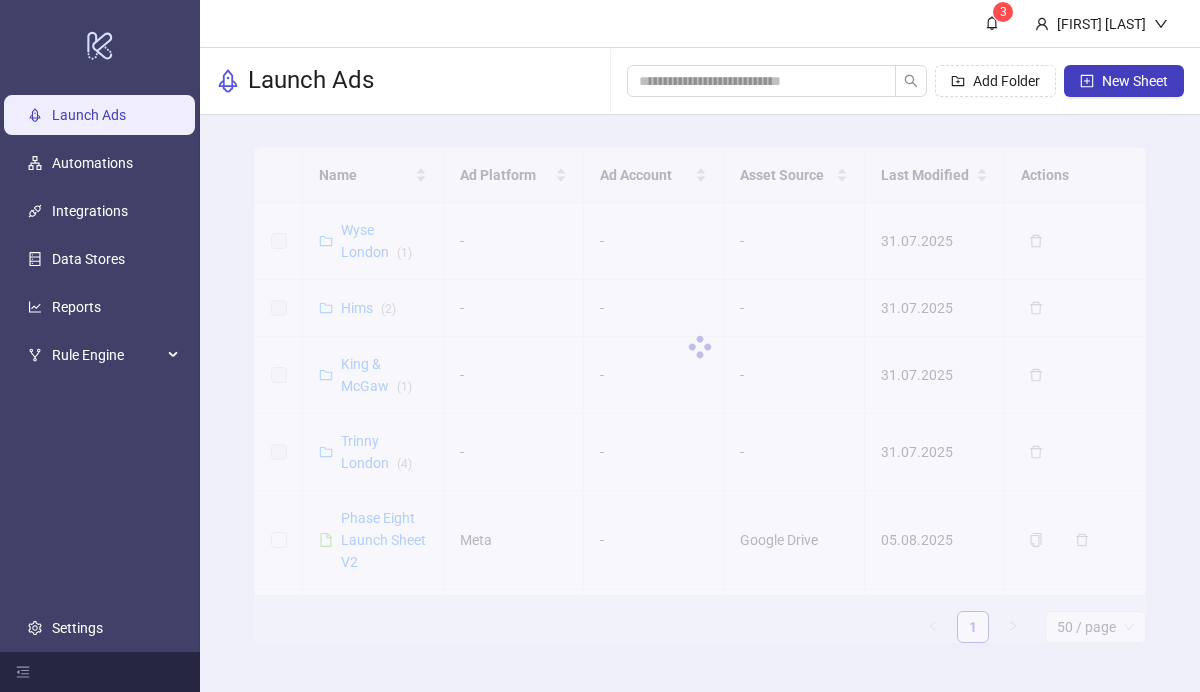 scroll, scrollTop: 0, scrollLeft: 0, axis: both 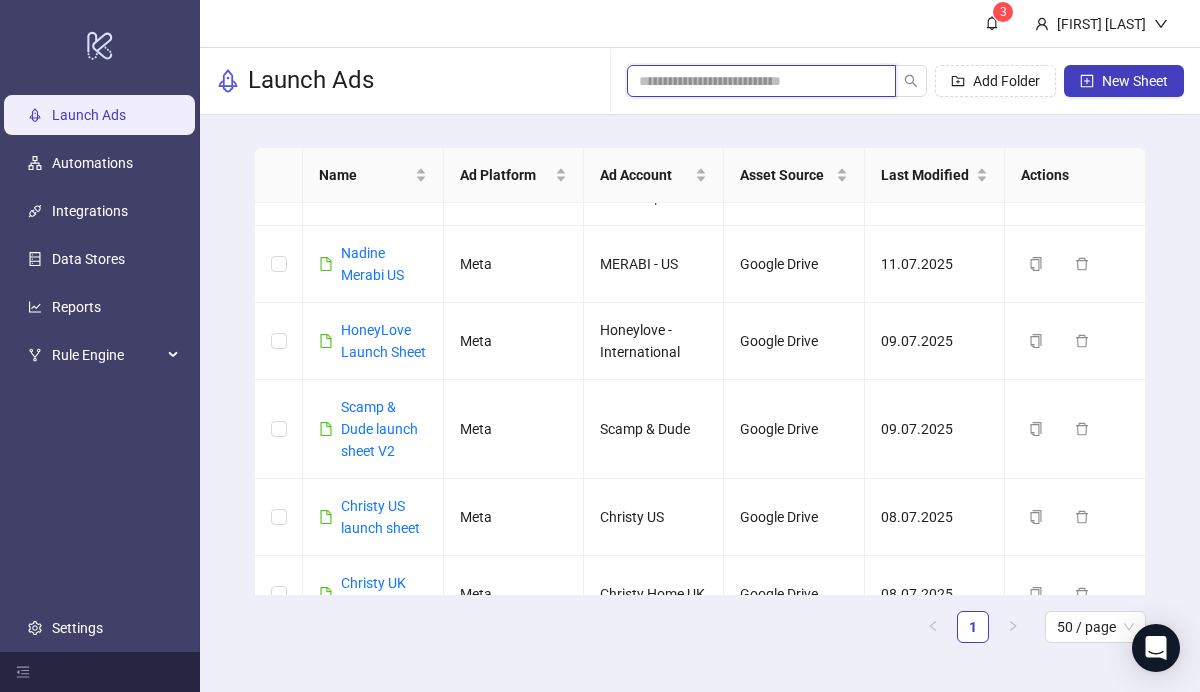 click at bounding box center [753, 81] 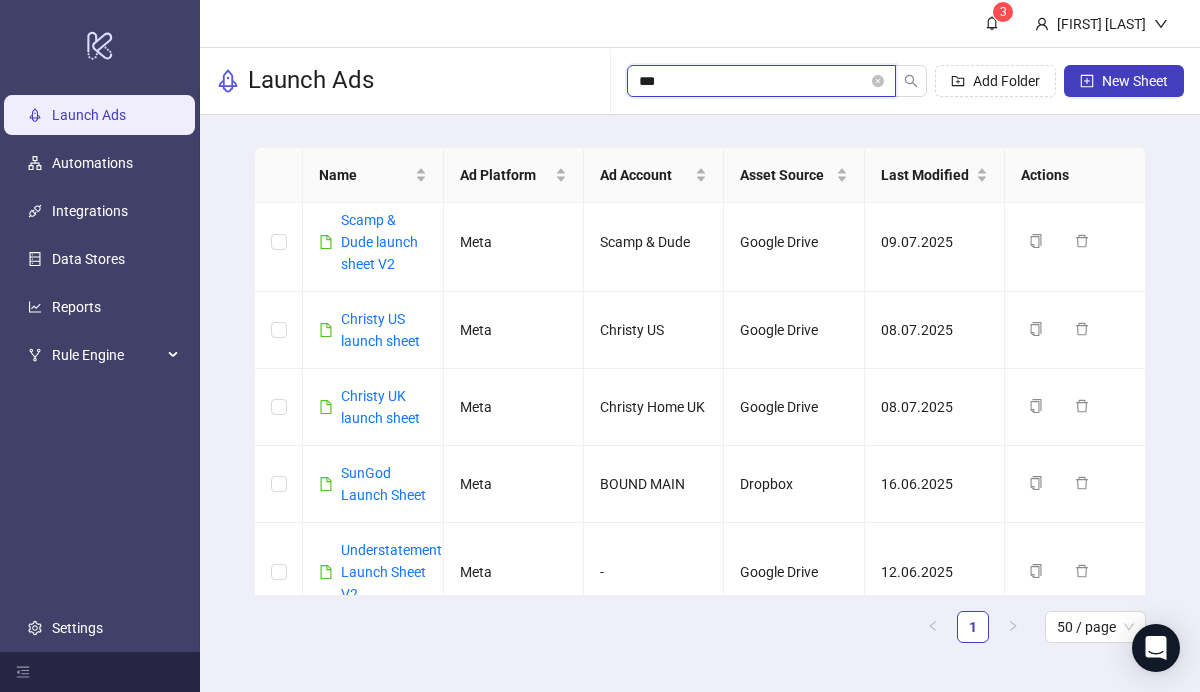 scroll, scrollTop: 0, scrollLeft: 0, axis: both 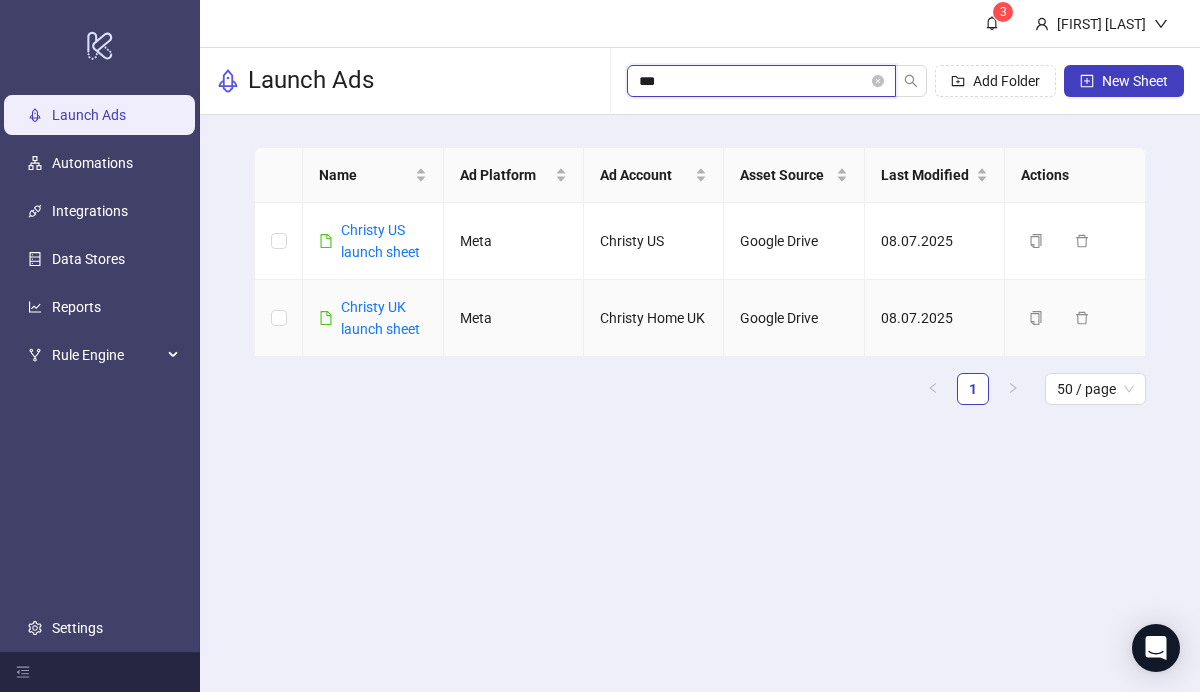 type on "***" 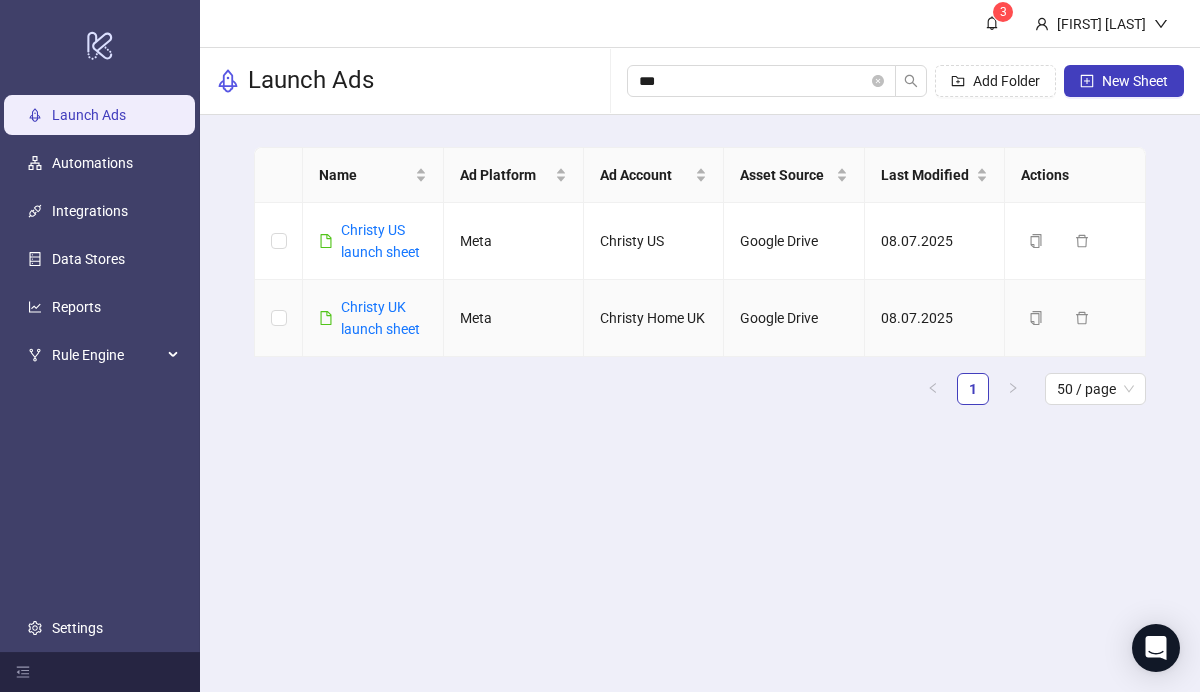 click at bounding box center [279, 318] 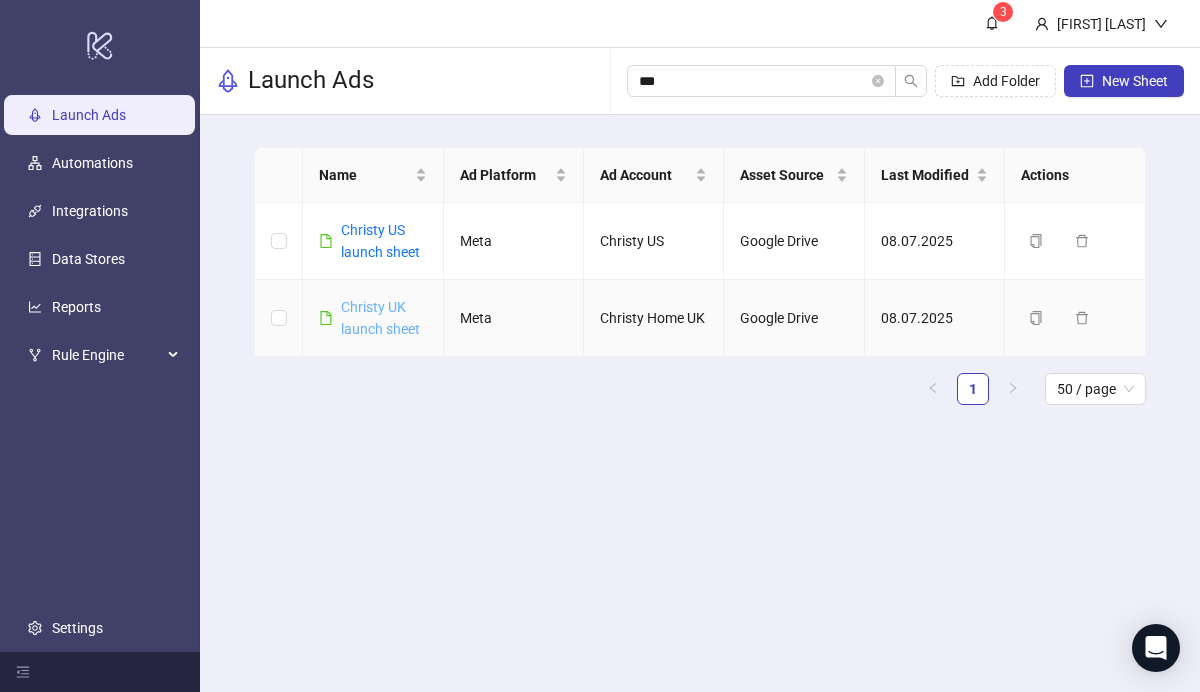 click on "Christy UK launch sheet" at bounding box center [380, 318] 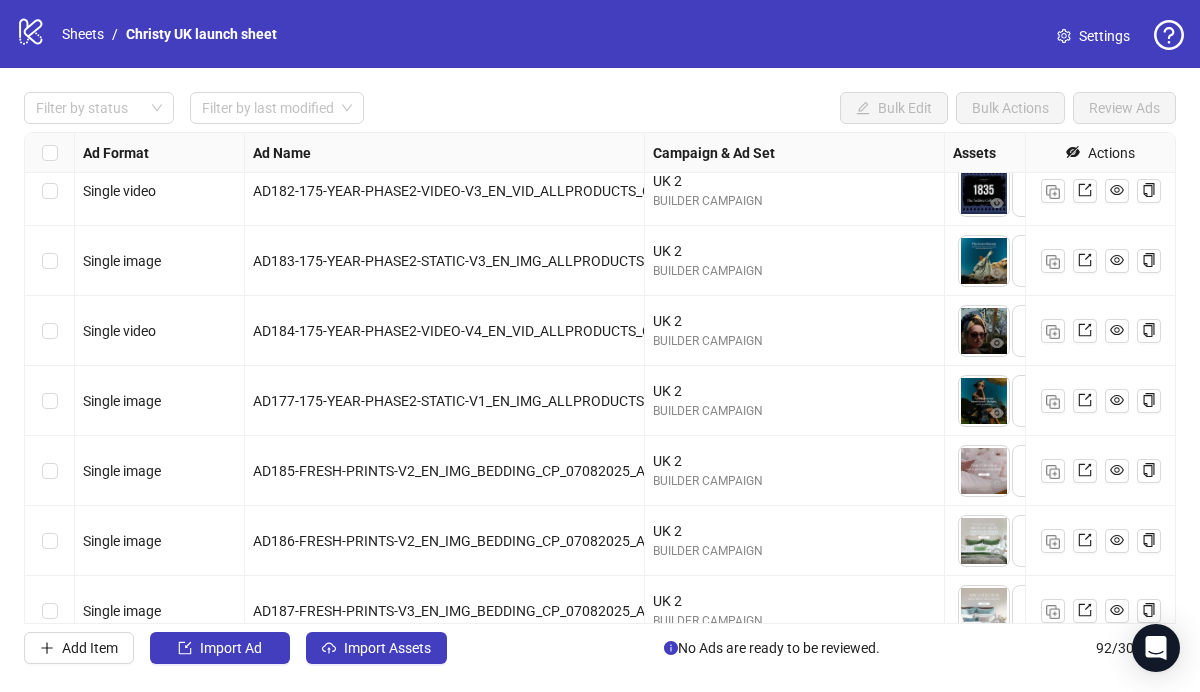 scroll, scrollTop: 5990, scrollLeft: 0, axis: vertical 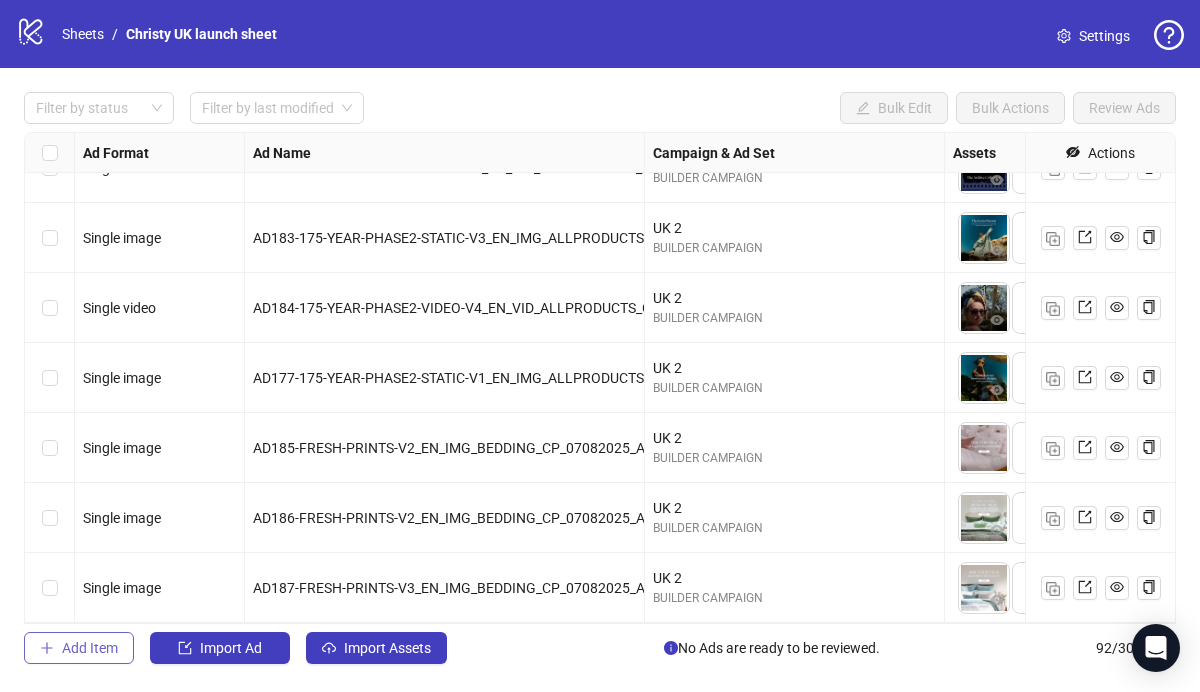click on "Add Item" at bounding box center (90, 648) 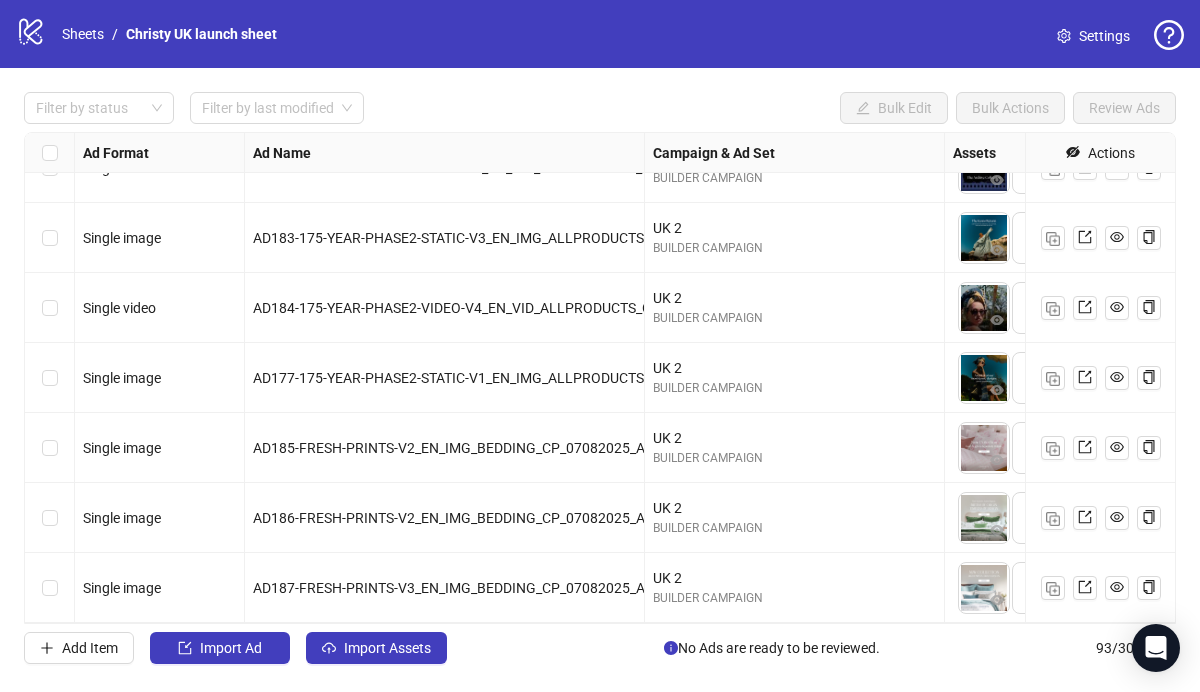 scroll, scrollTop: 6060, scrollLeft: 0, axis: vertical 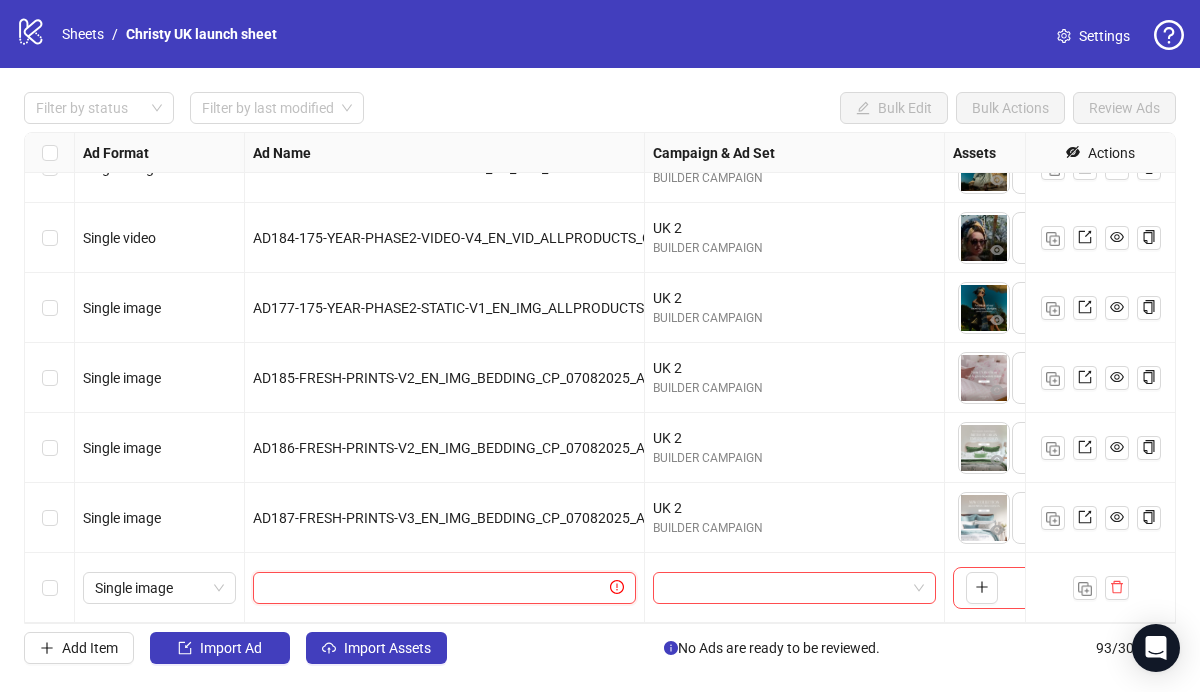 click at bounding box center [435, 588] 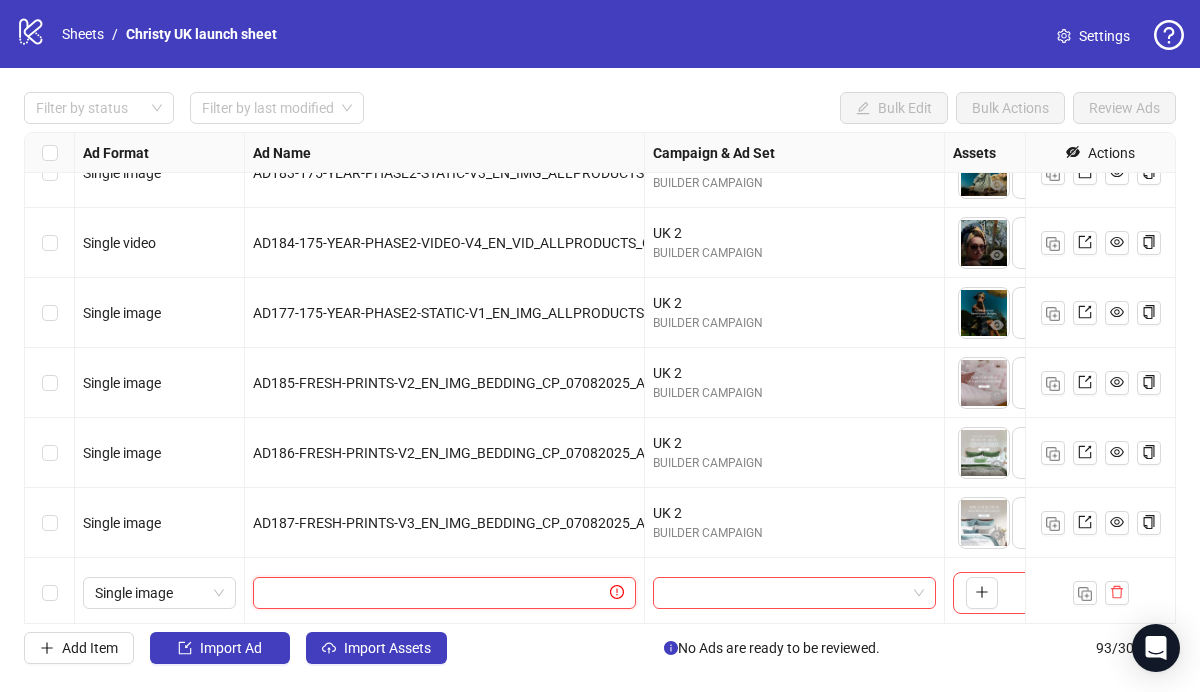 scroll, scrollTop: 6060, scrollLeft: 0, axis: vertical 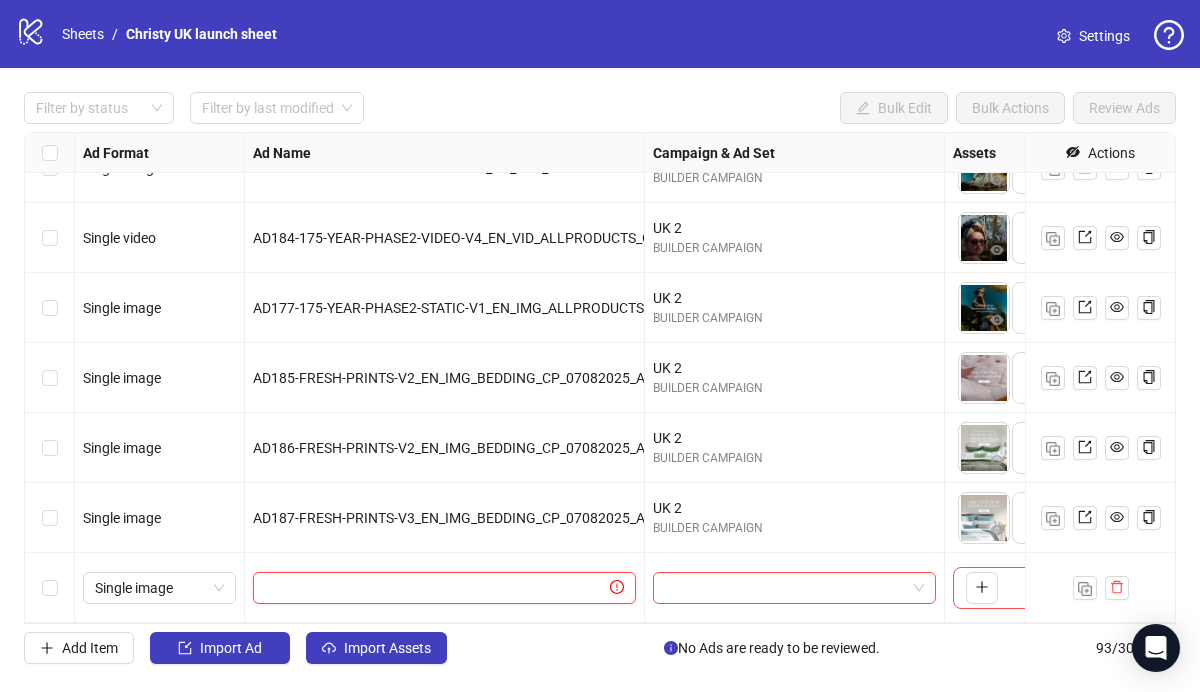 paste on "**********" 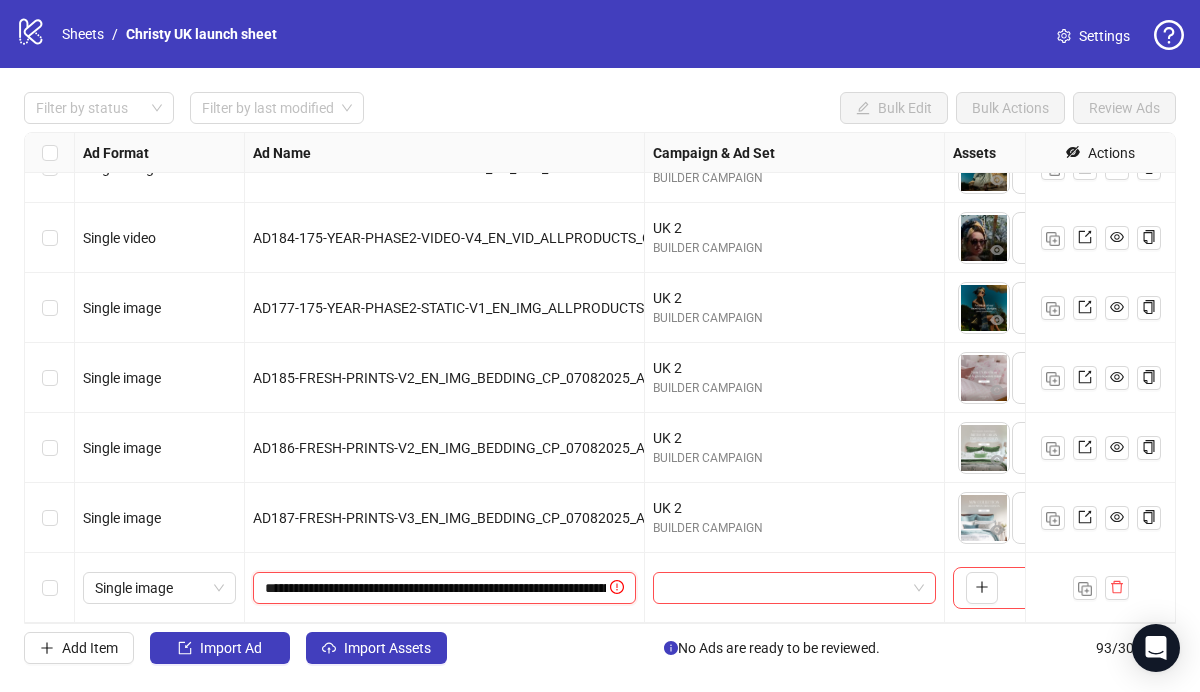 scroll, scrollTop: 0, scrollLeft: 244, axis: horizontal 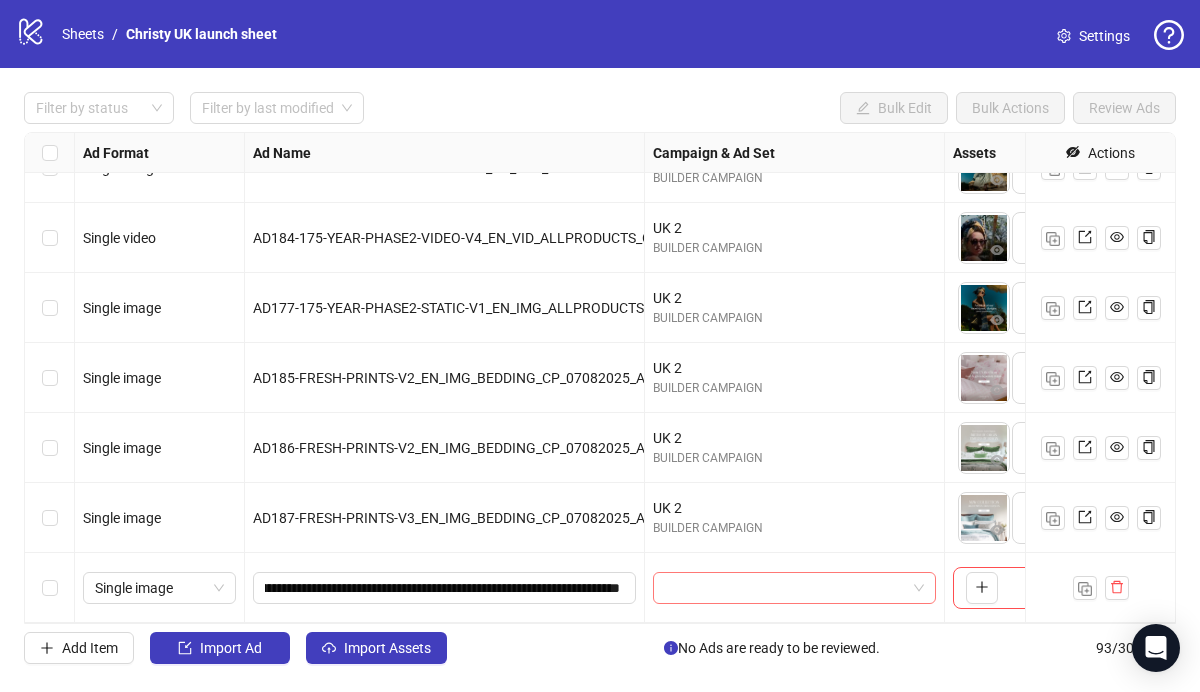 click at bounding box center [785, 588] 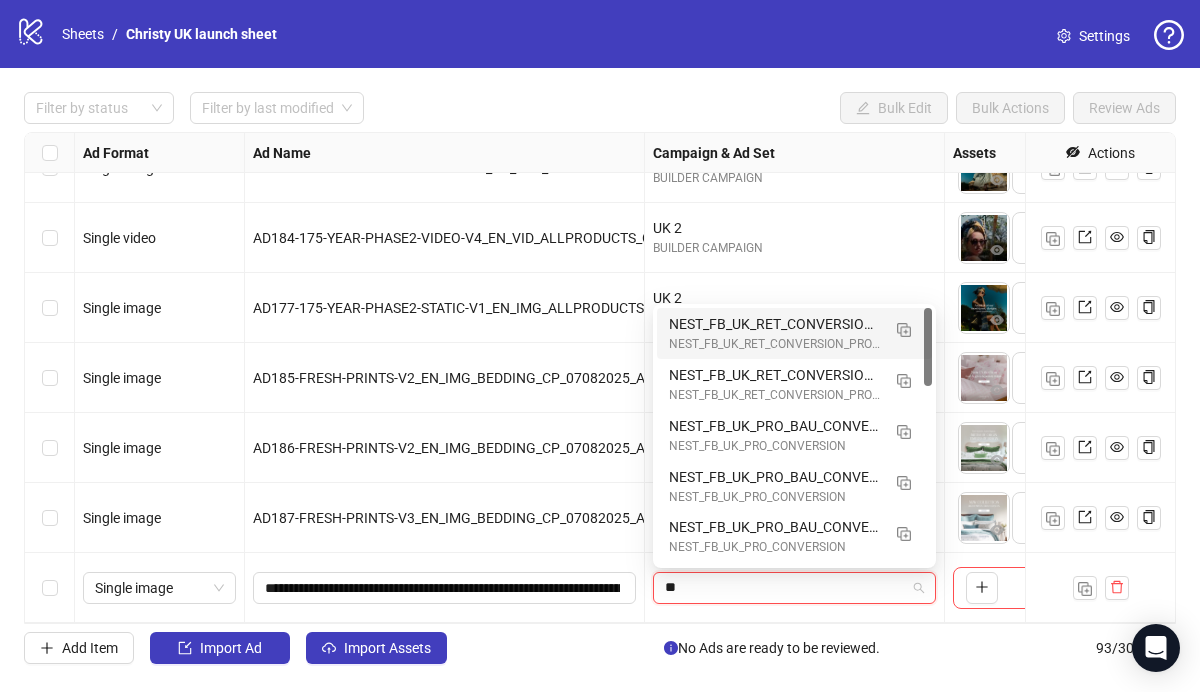 type on "**" 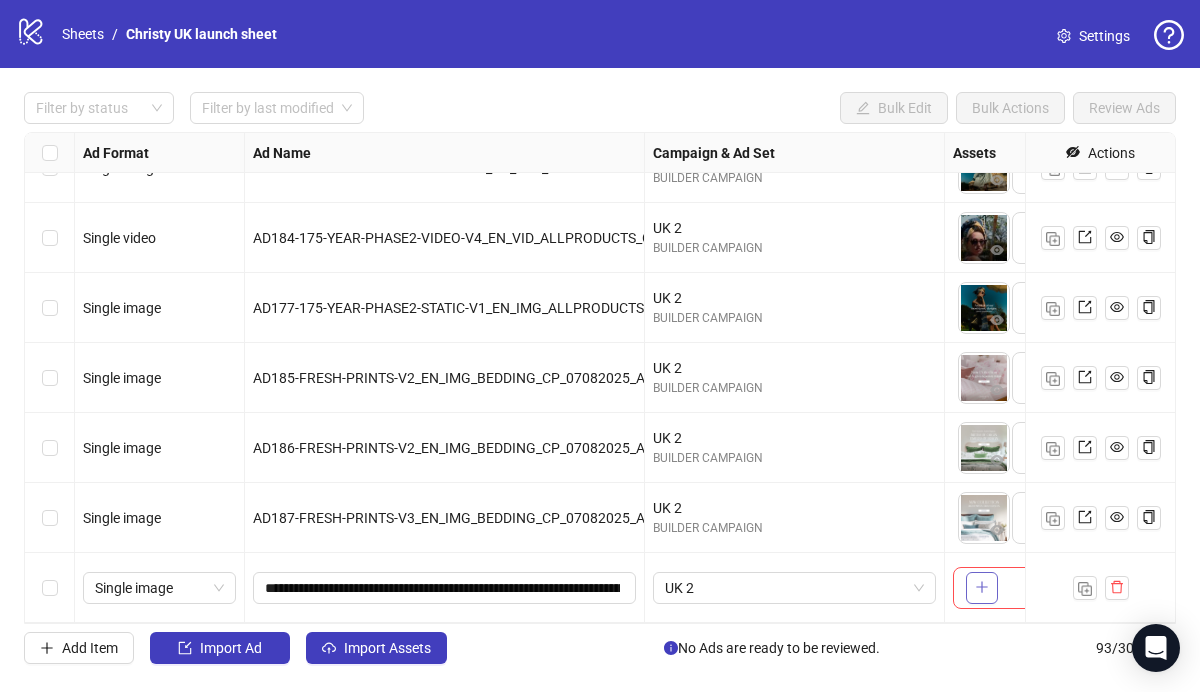 click at bounding box center [982, 588] 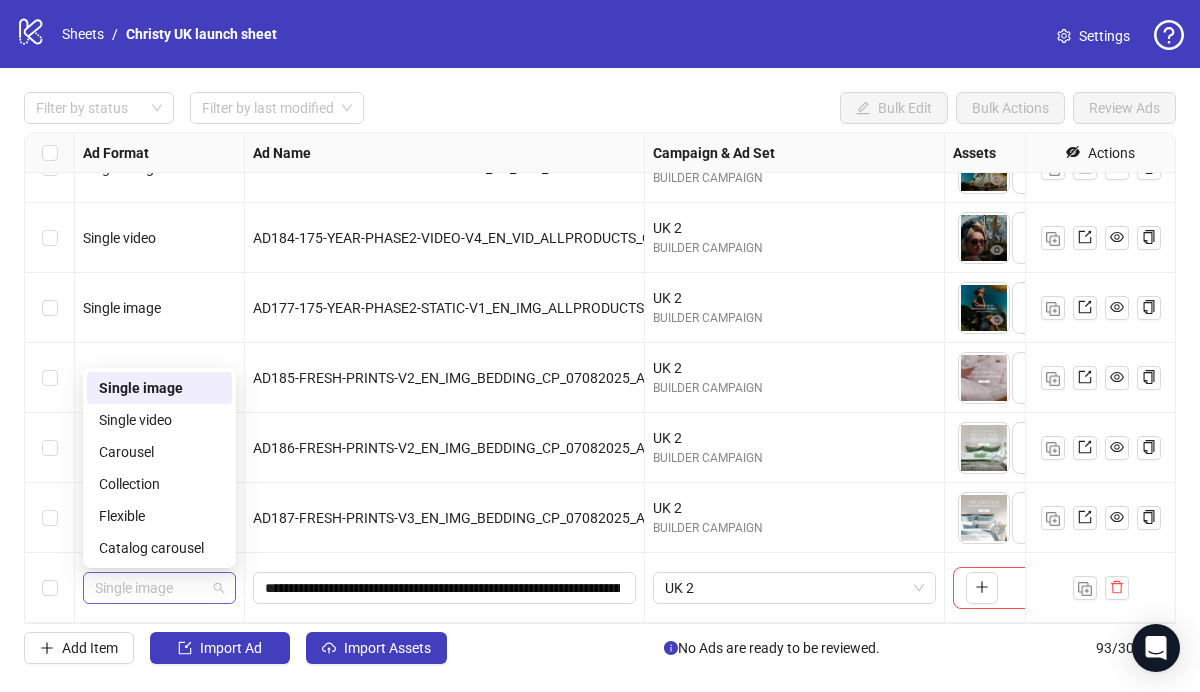 click on "Single image" at bounding box center [159, 588] 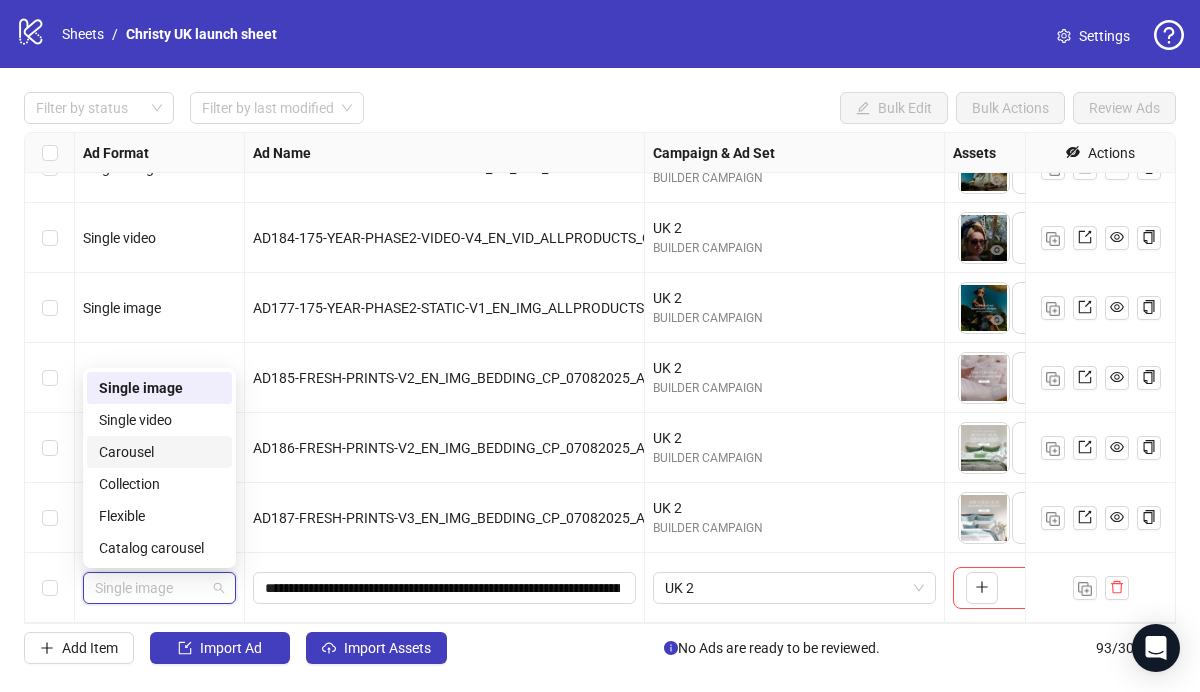 click on "Carousel" at bounding box center [159, 452] 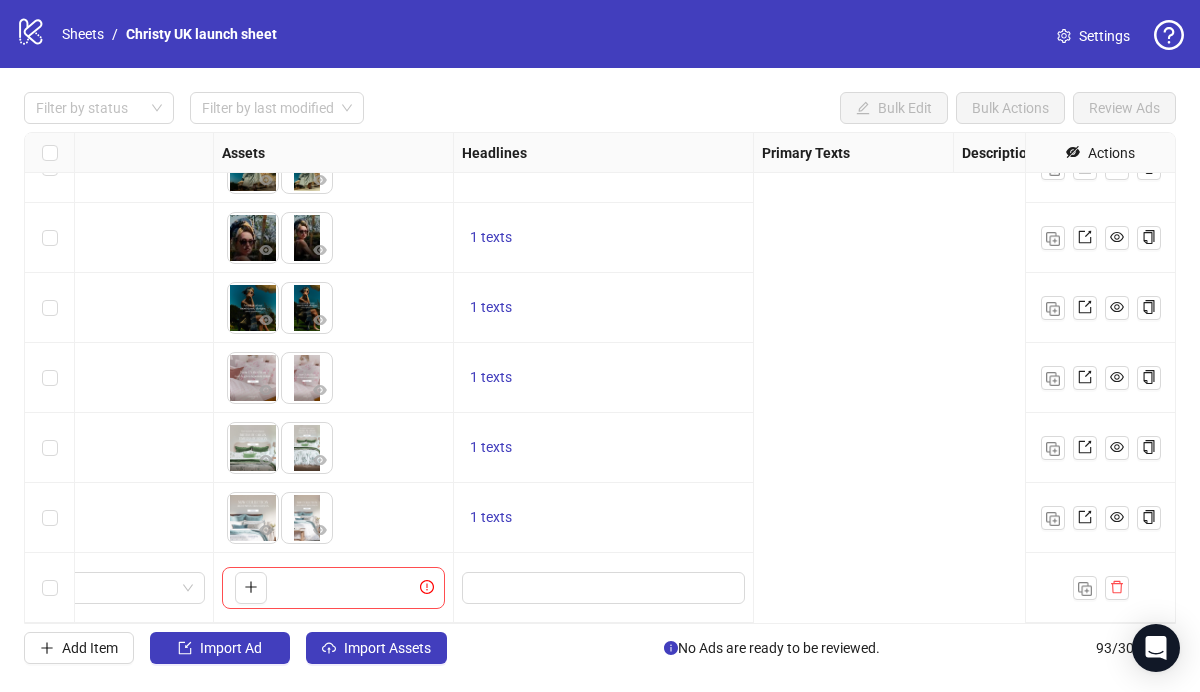 scroll, scrollTop: 6060, scrollLeft: 0, axis: vertical 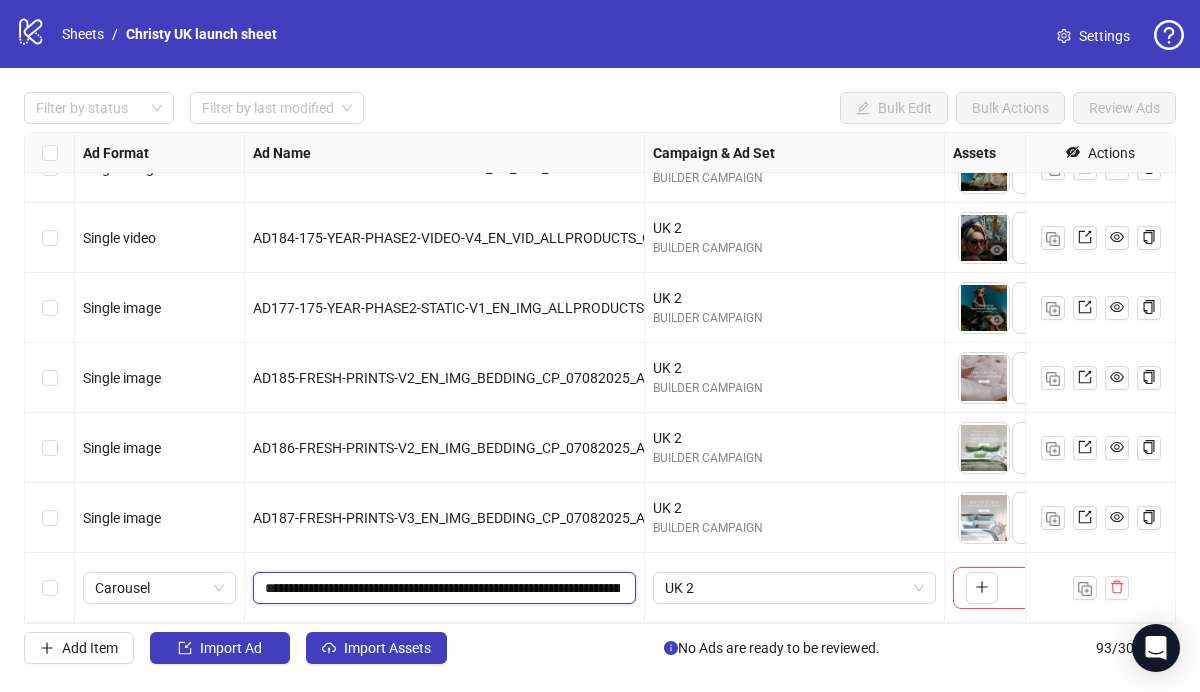 click on "**********" at bounding box center (442, 588) 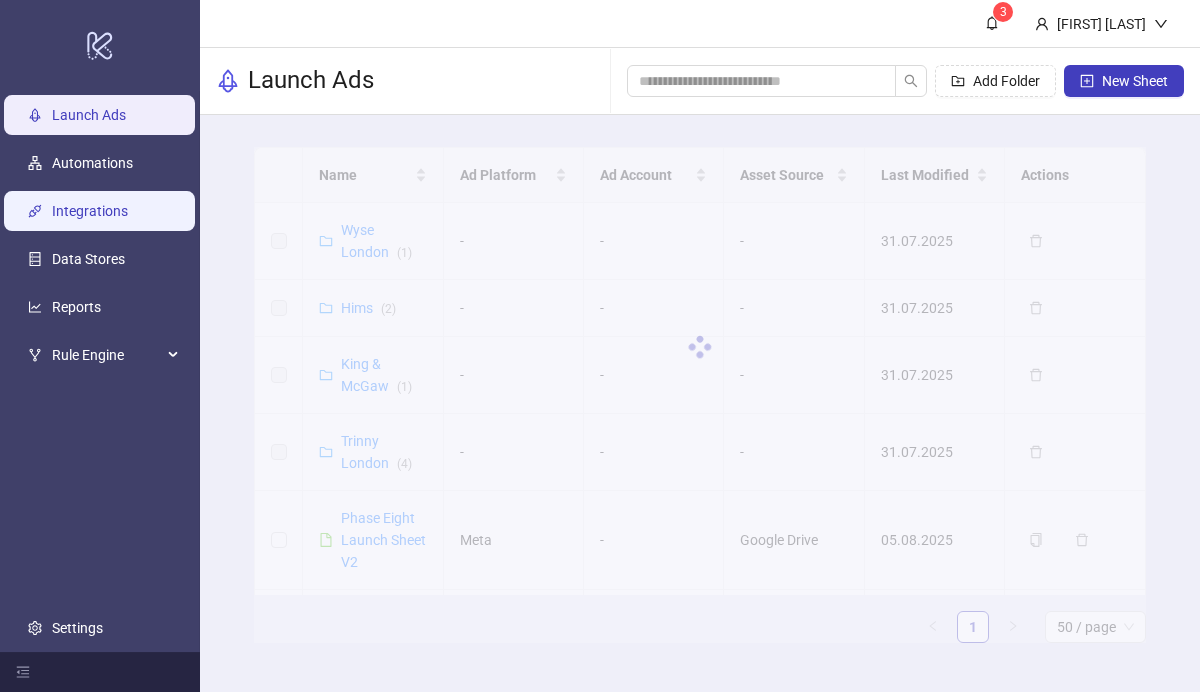 scroll, scrollTop: 0, scrollLeft: 0, axis: both 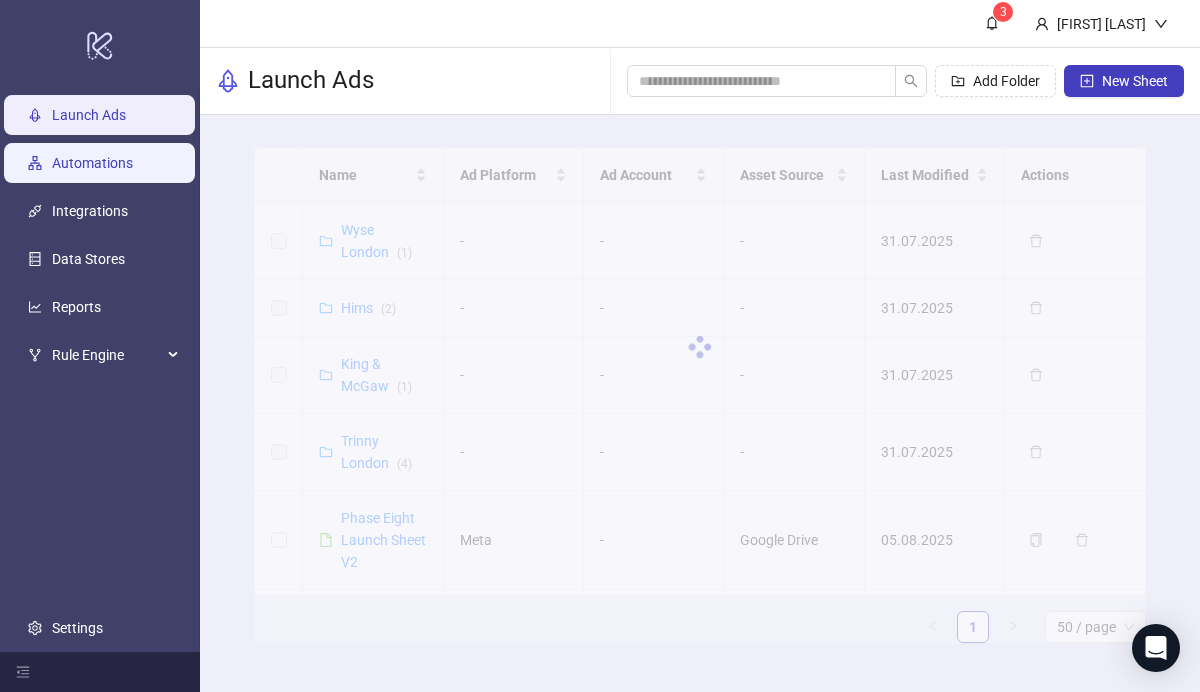 click on "Automations" at bounding box center (92, 163) 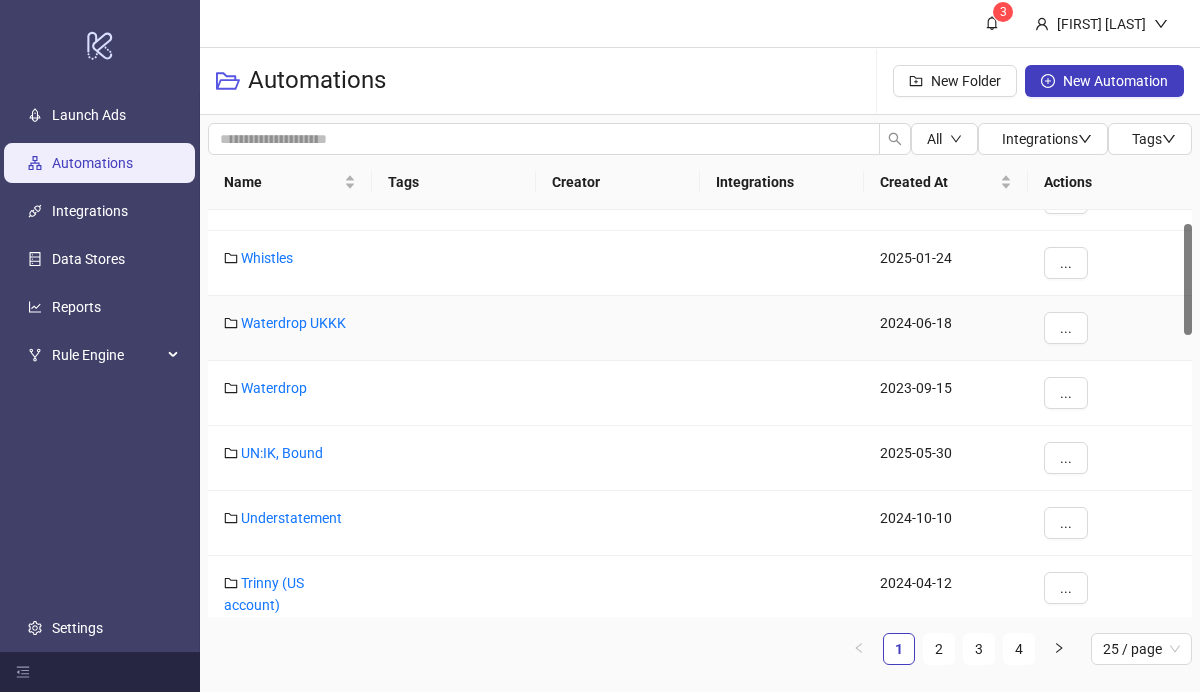 scroll, scrollTop: 55, scrollLeft: 0, axis: vertical 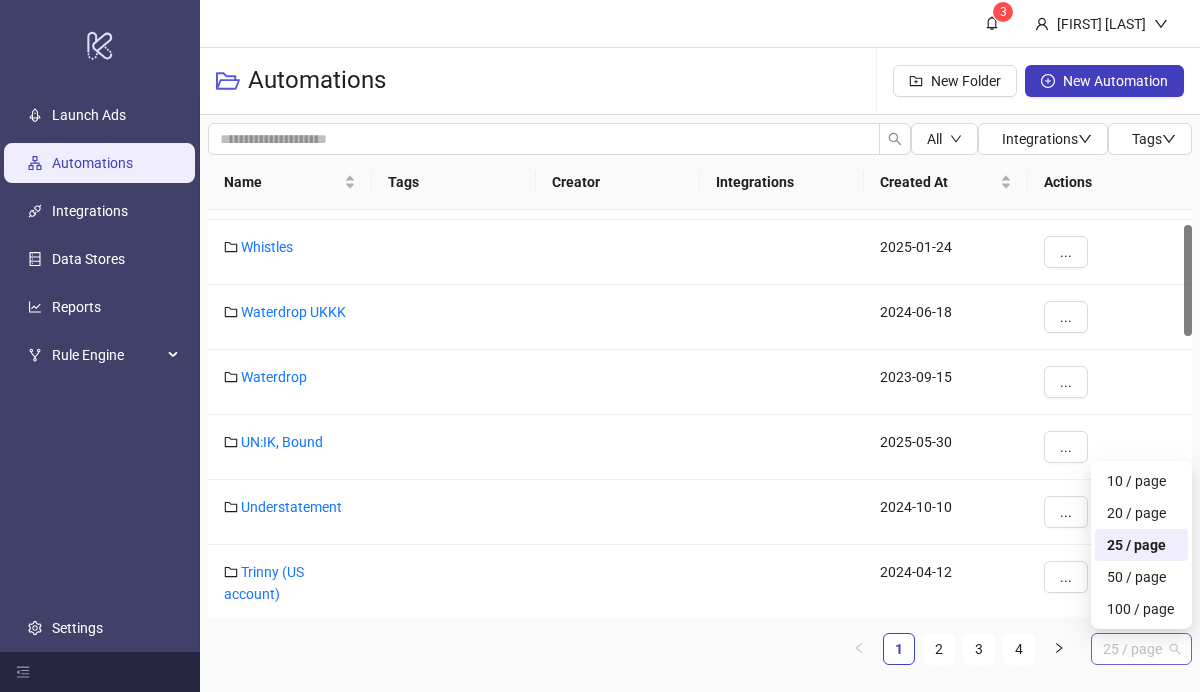 click on "25 / page" at bounding box center [1141, 649] 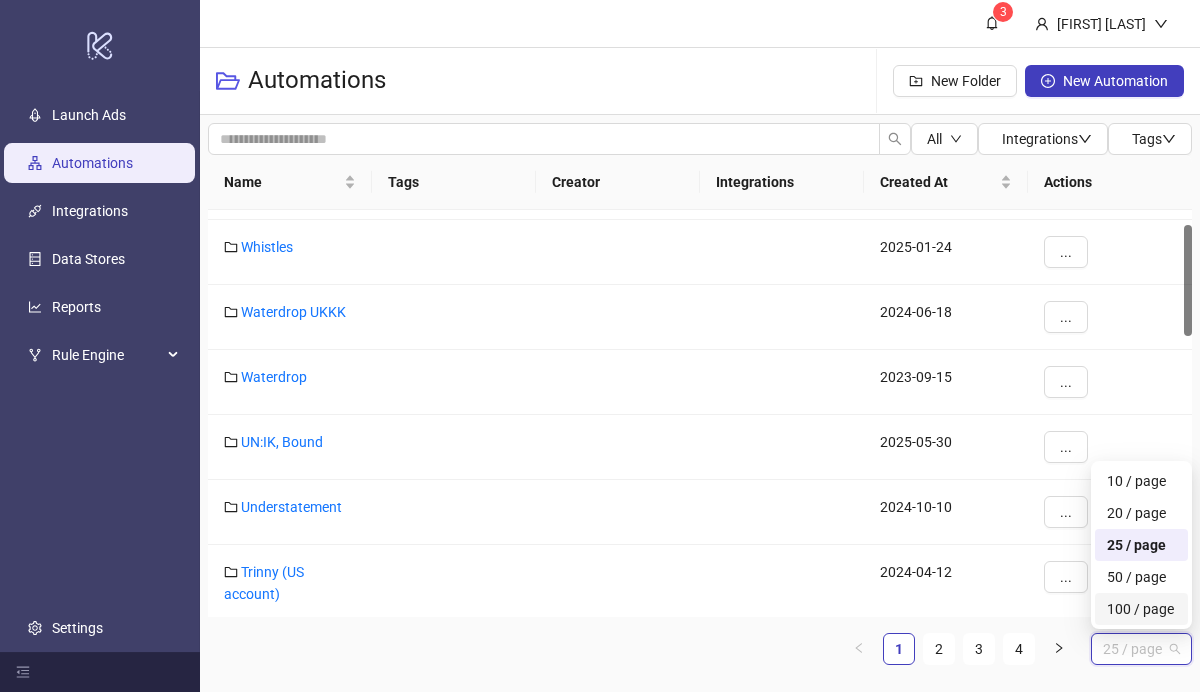 click on "100 / page" at bounding box center (1141, 609) 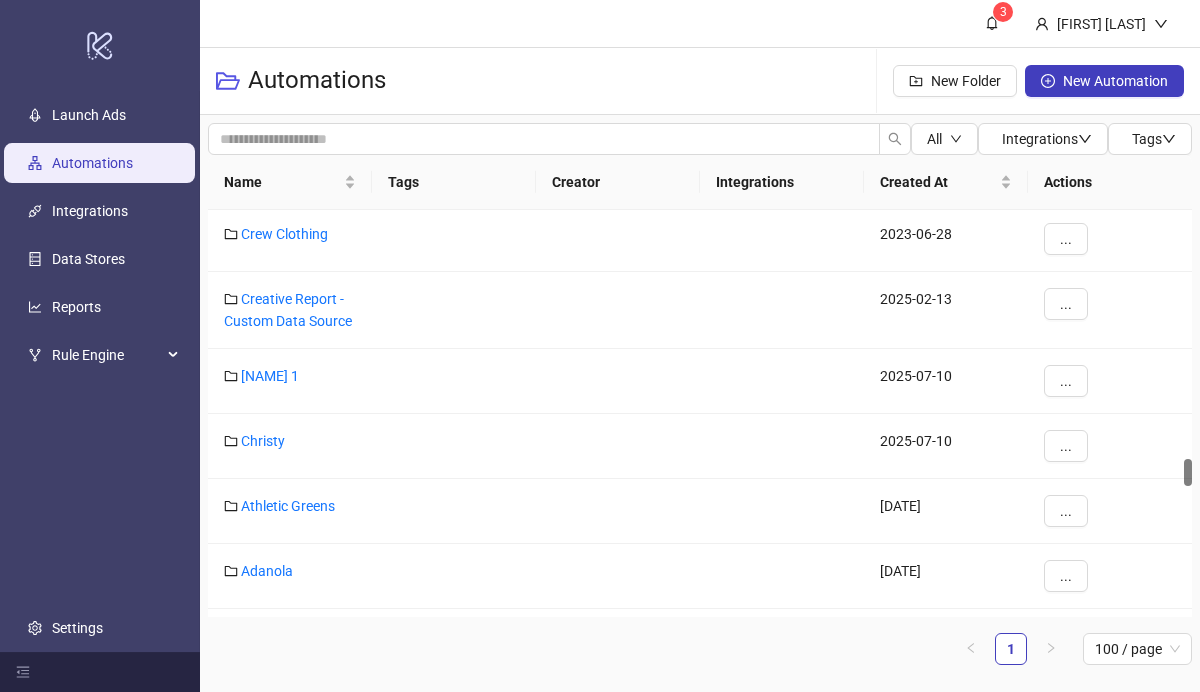 scroll, scrollTop: 3723, scrollLeft: 0, axis: vertical 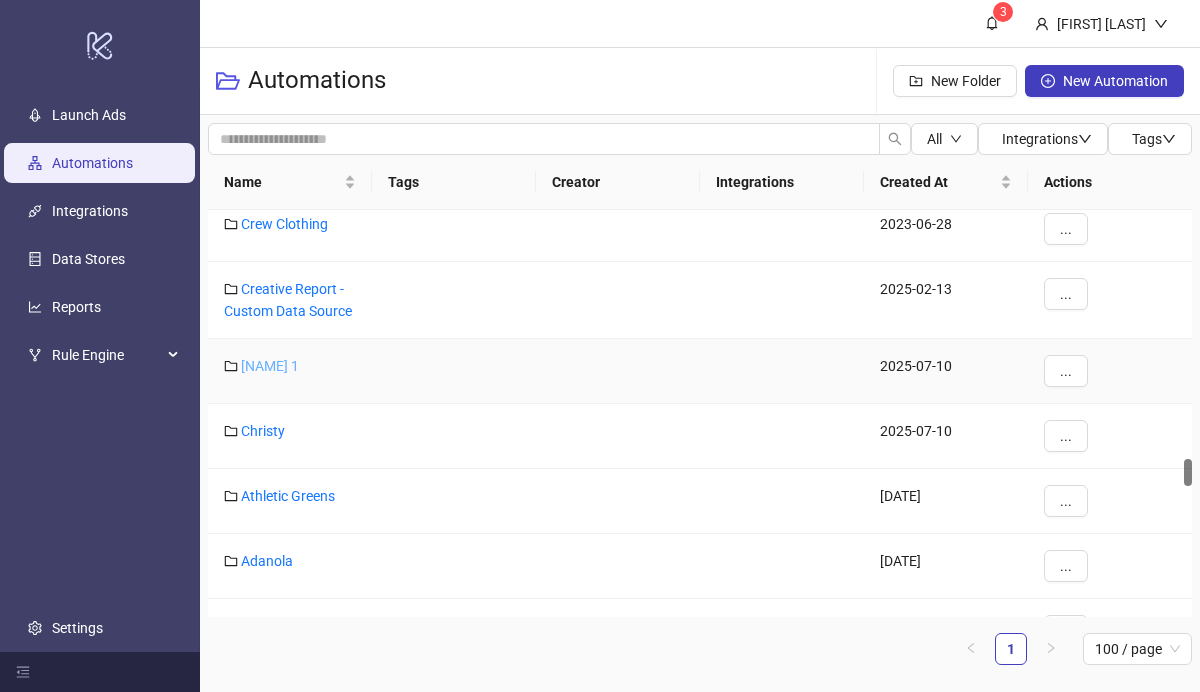 click on "[NAME] 1" at bounding box center [270, 366] 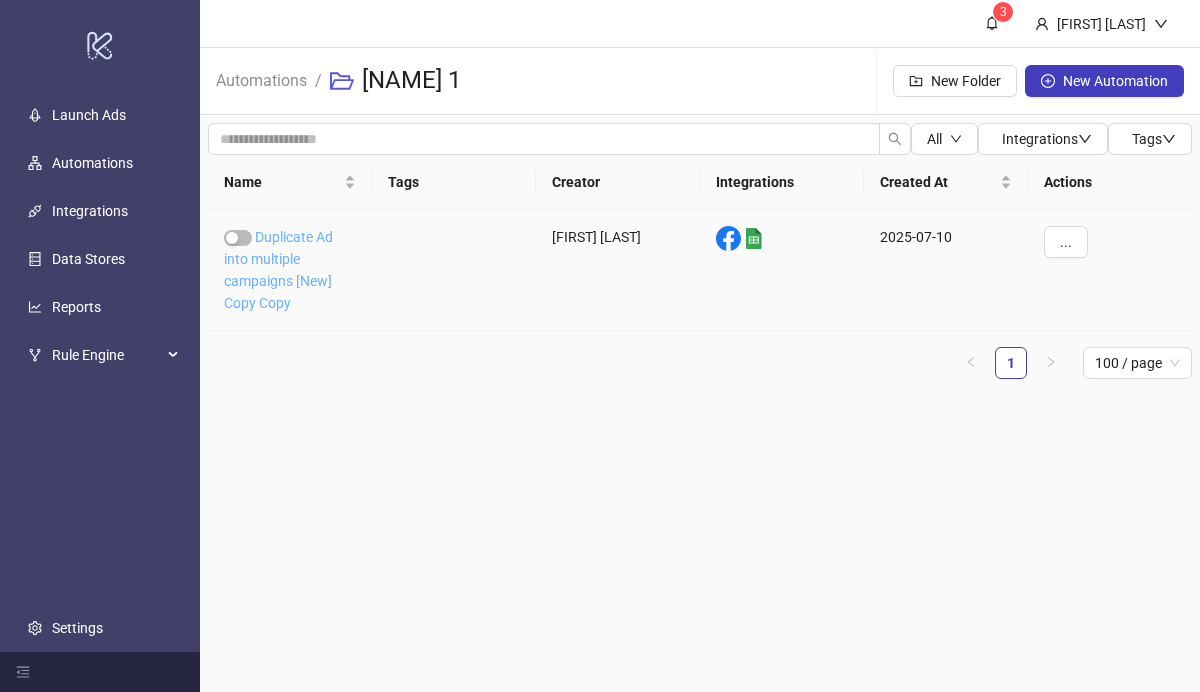 click on "Duplicate Ad into multiple campaigns [New]  Copy Copy" at bounding box center [278, 270] 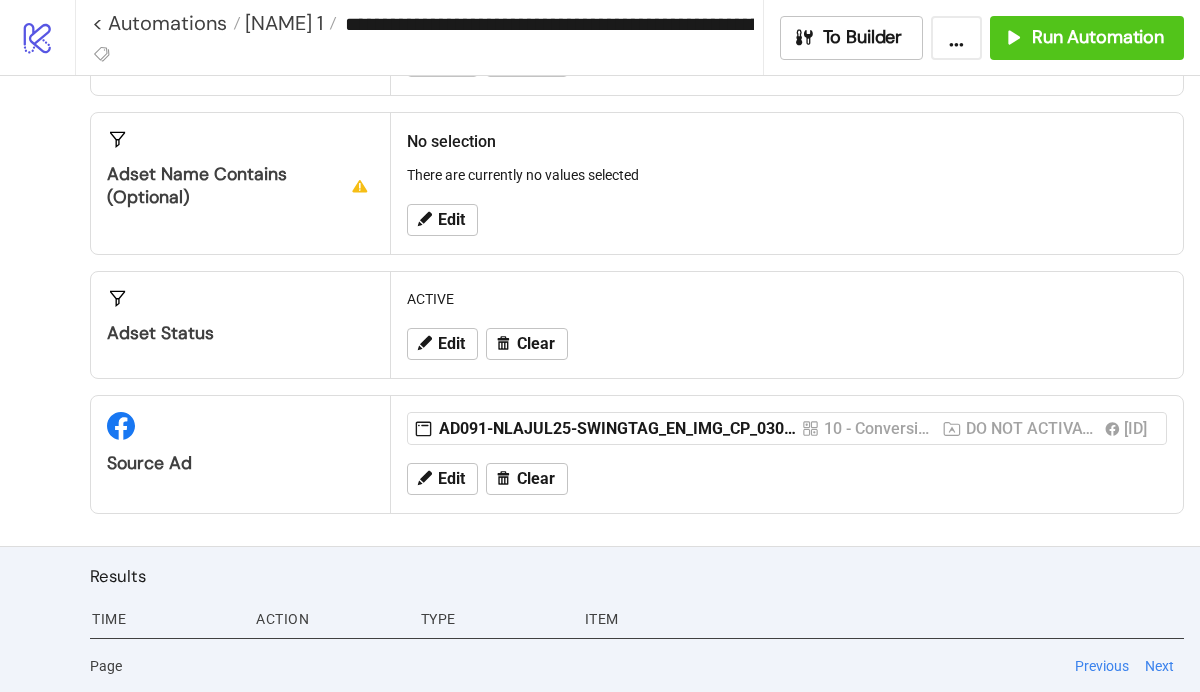 scroll, scrollTop: 0, scrollLeft: 0, axis: both 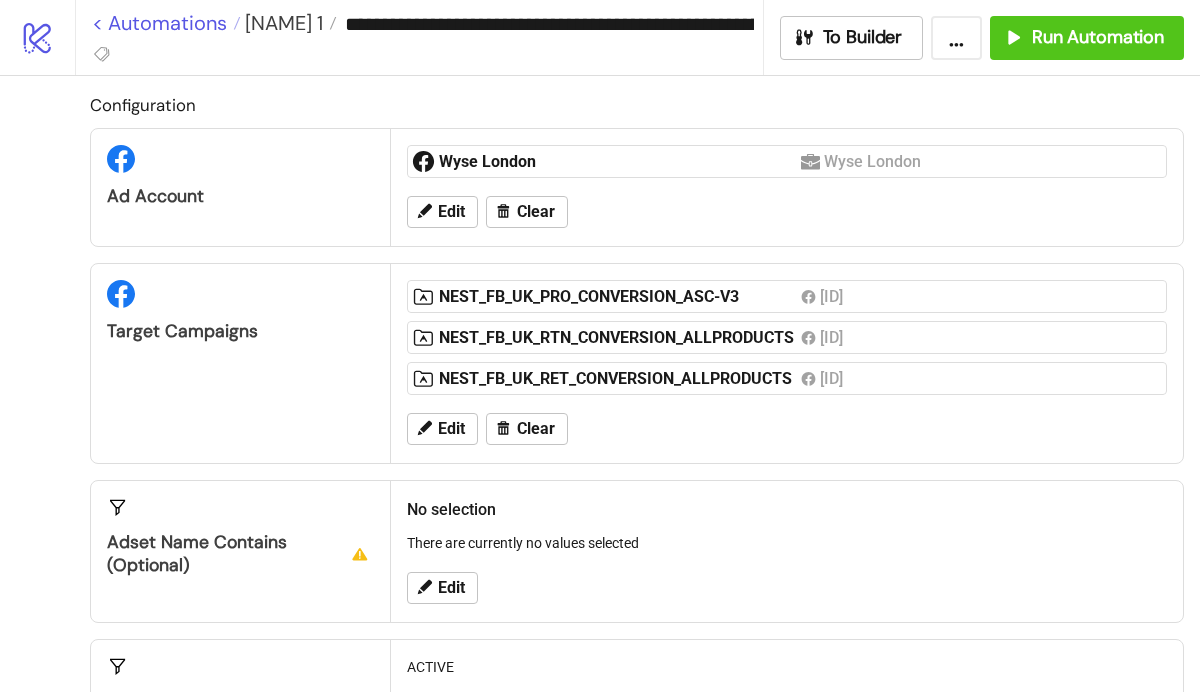 click on "< Automations" at bounding box center (166, 23) 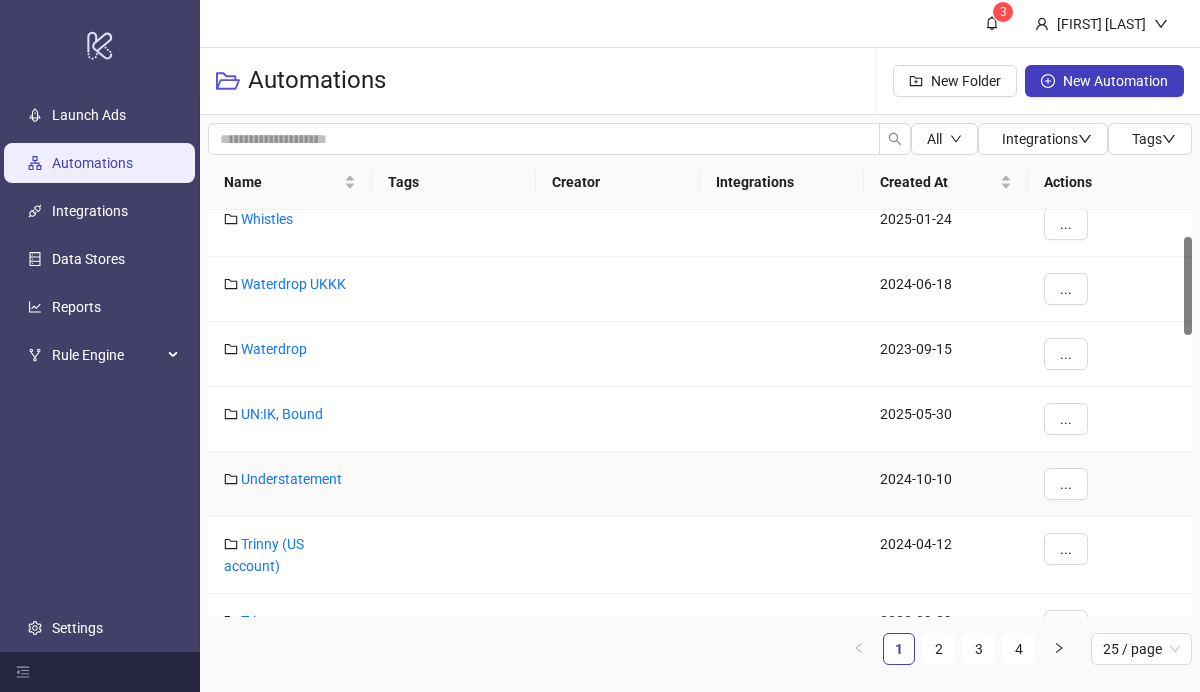 scroll, scrollTop: 123, scrollLeft: 0, axis: vertical 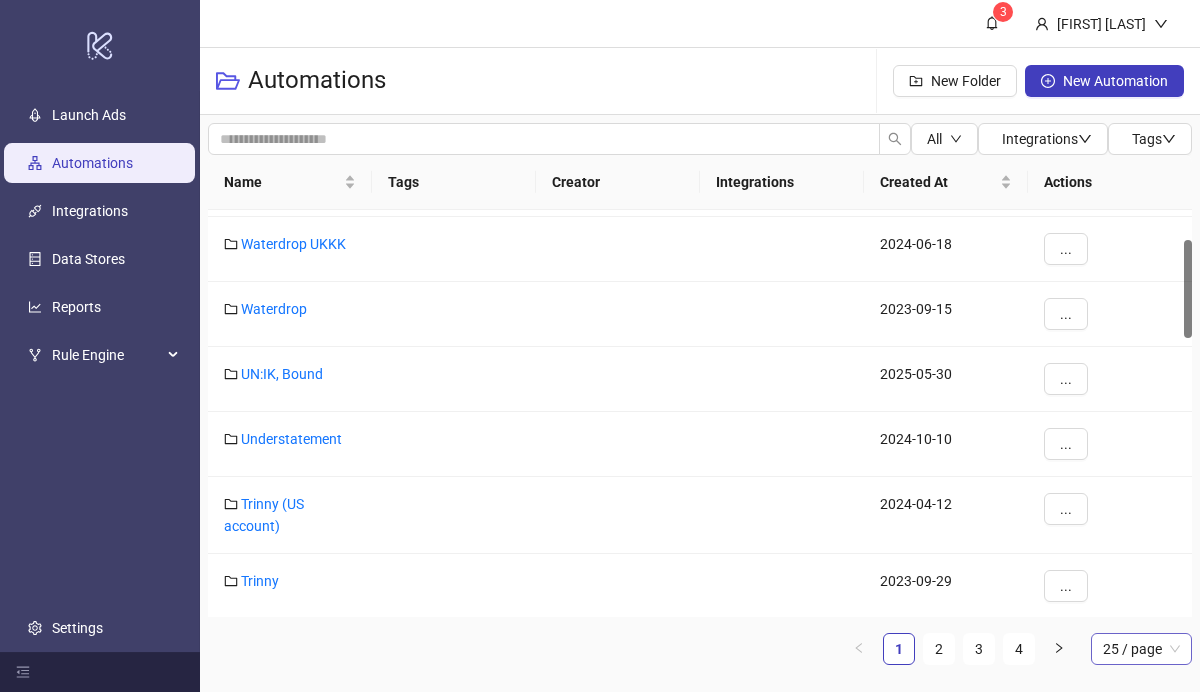 click on "25 / page" at bounding box center (1141, 649) 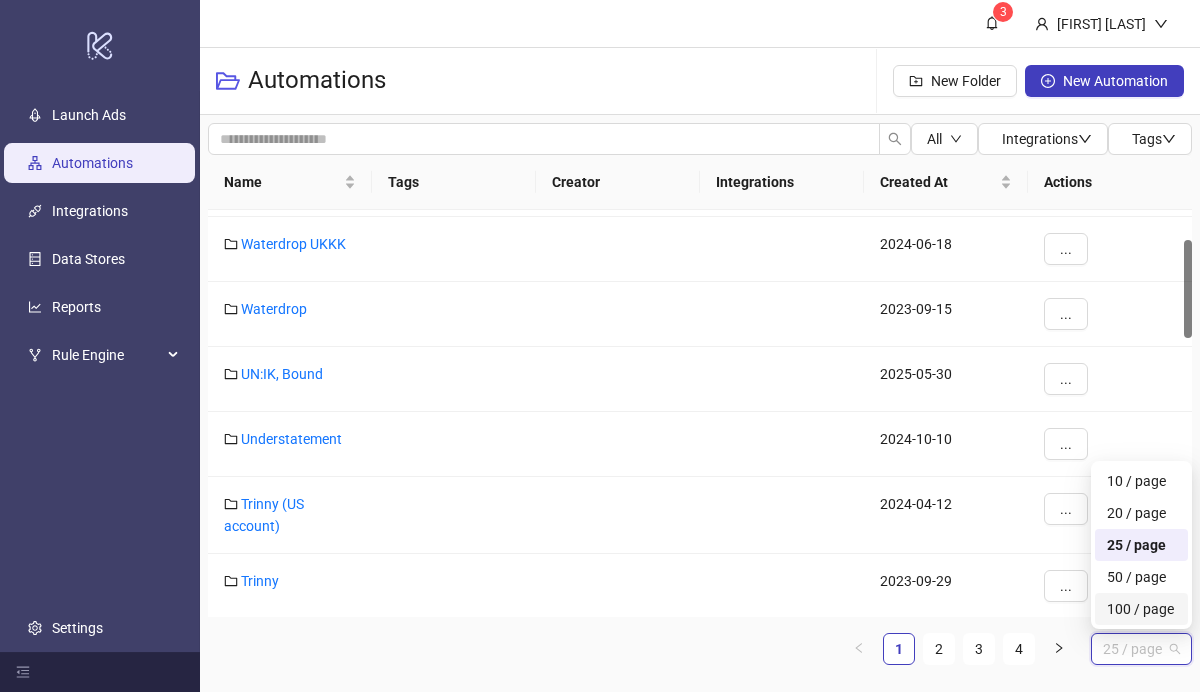 click on "100 / page" at bounding box center (1141, 609) 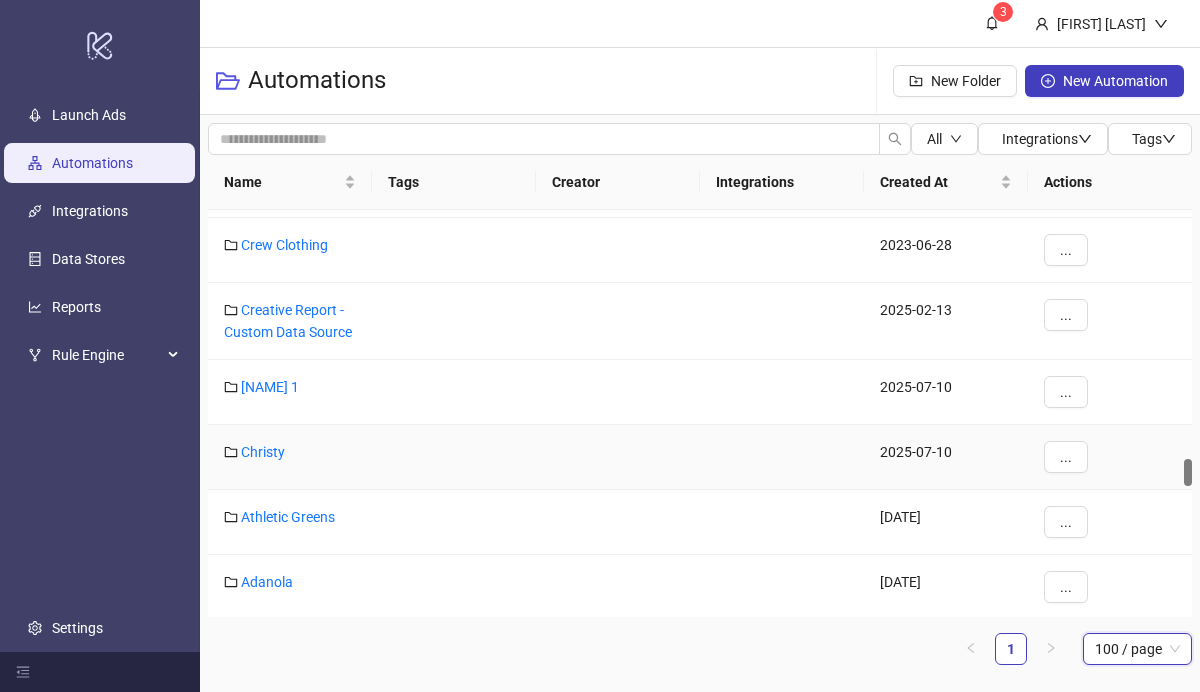 scroll, scrollTop: 3857, scrollLeft: 0, axis: vertical 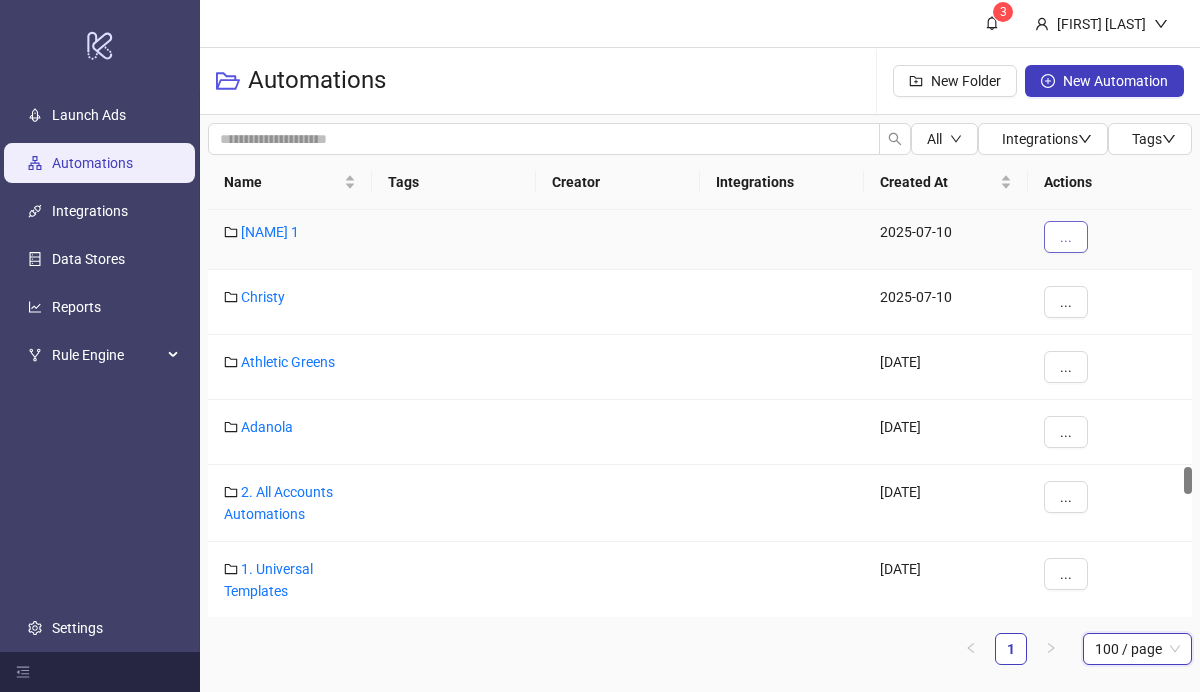 click on "..." at bounding box center (1066, 237) 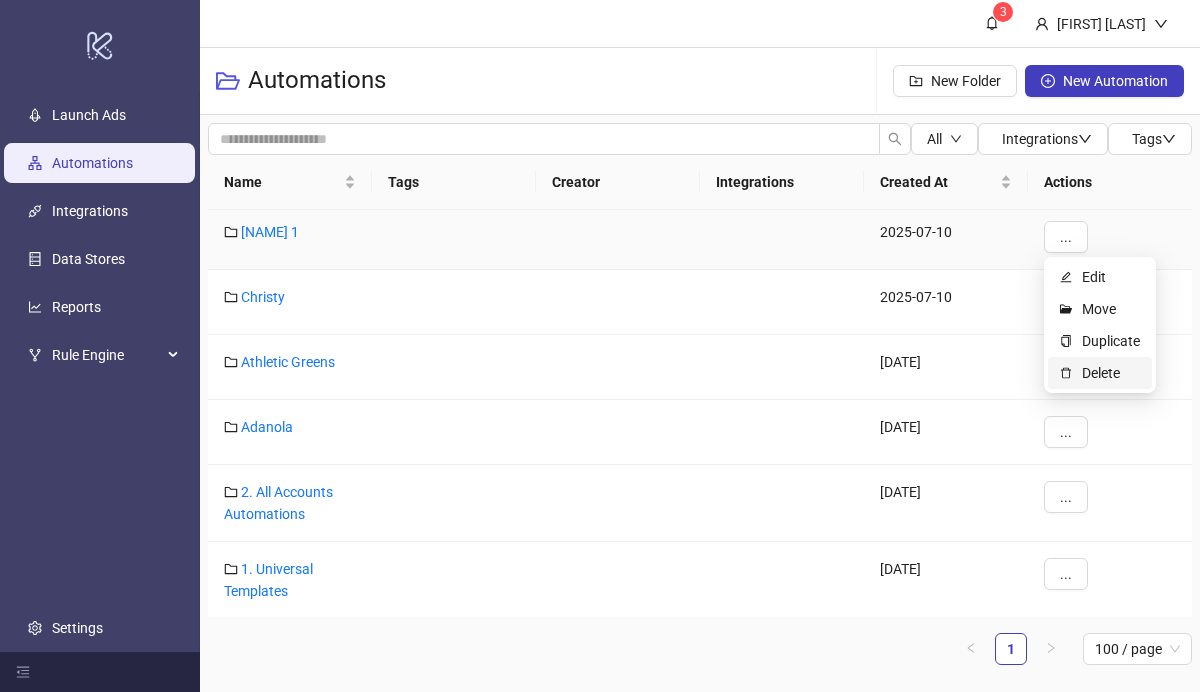 click on "Delete" at bounding box center [1111, 373] 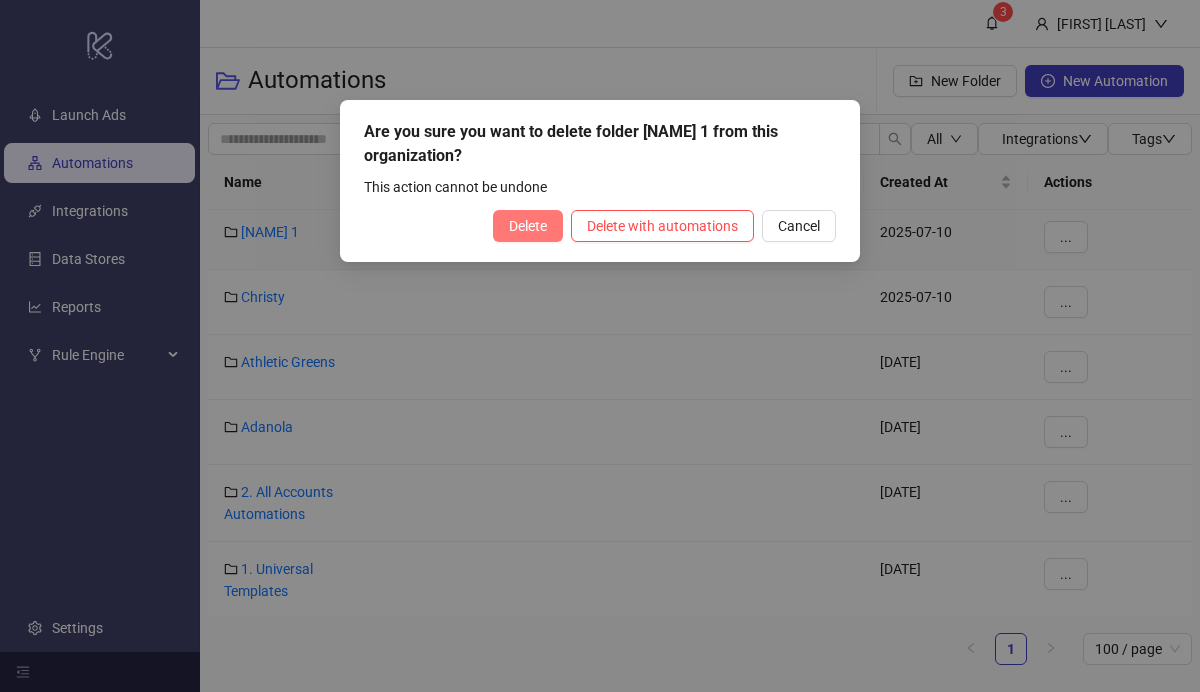 click on "Delete" at bounding box center (528, 226) 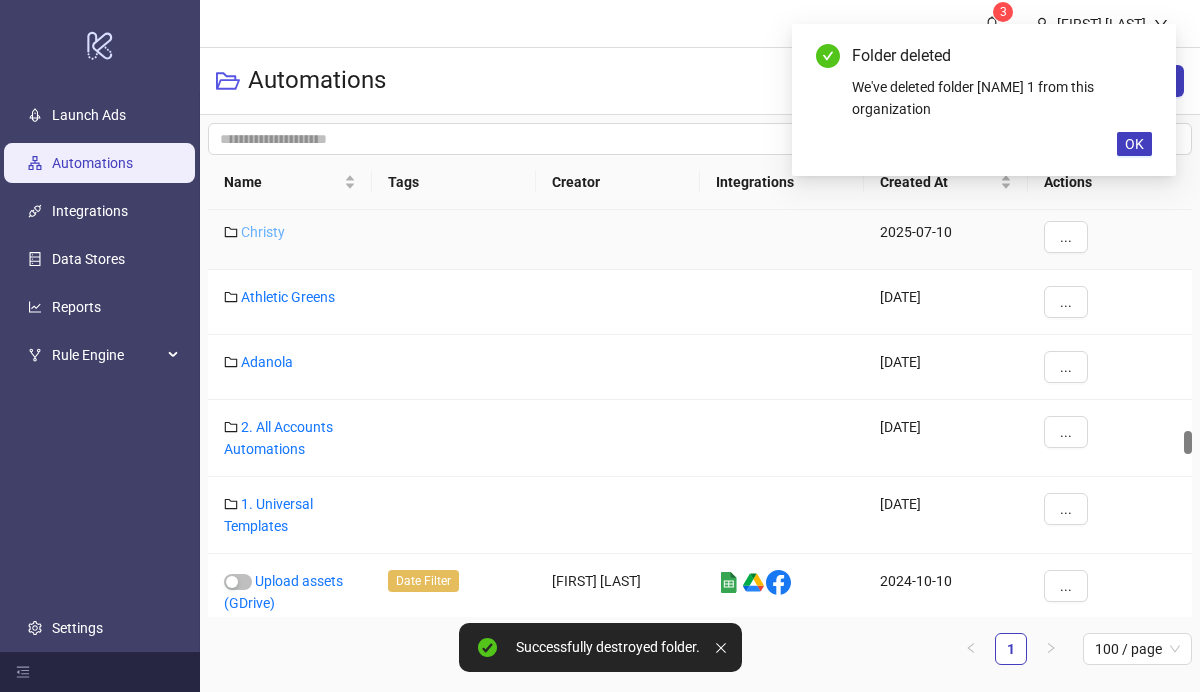 click on "Christy" at bounding box center [263, 232] 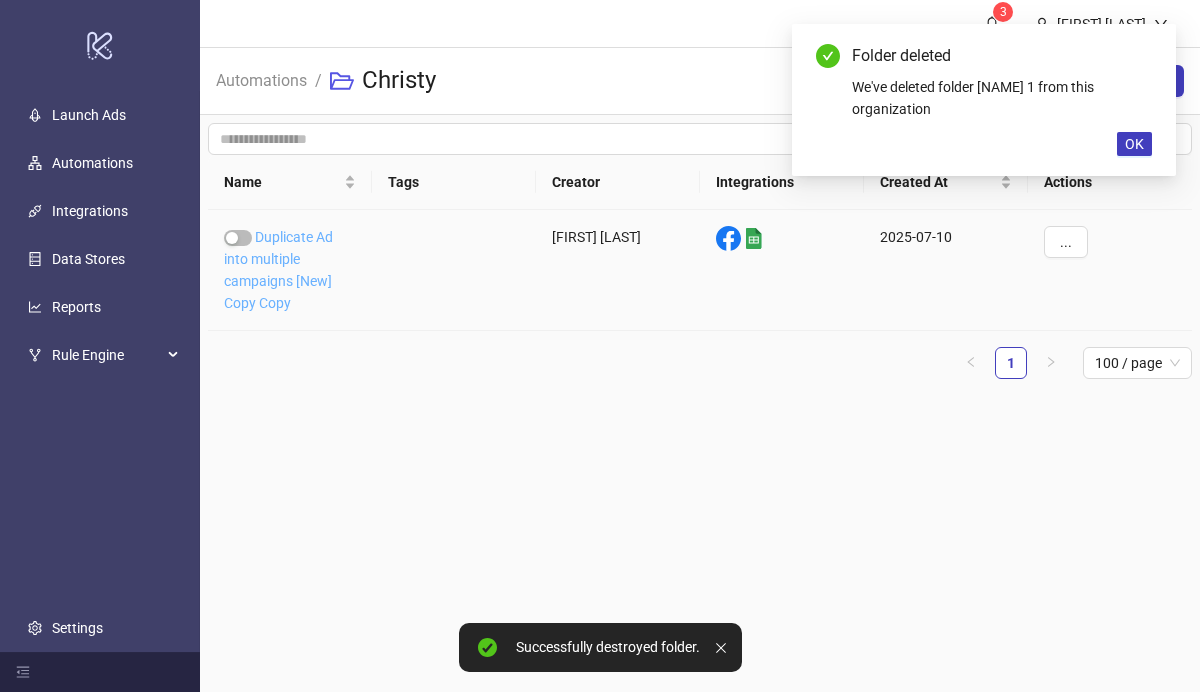 click on "Duplicate Ad into multiple campaigns [New]  Copy Copy" at bounding box center [278, 270] 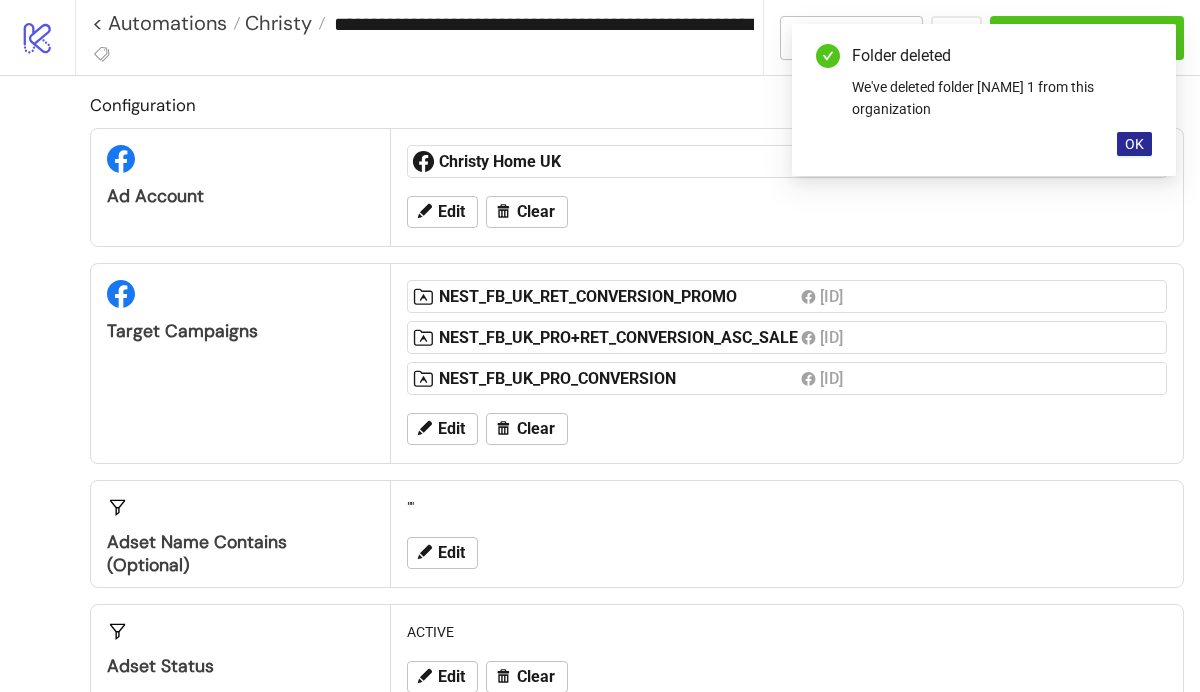 click on "OK" at bounding box center [1134, 144] 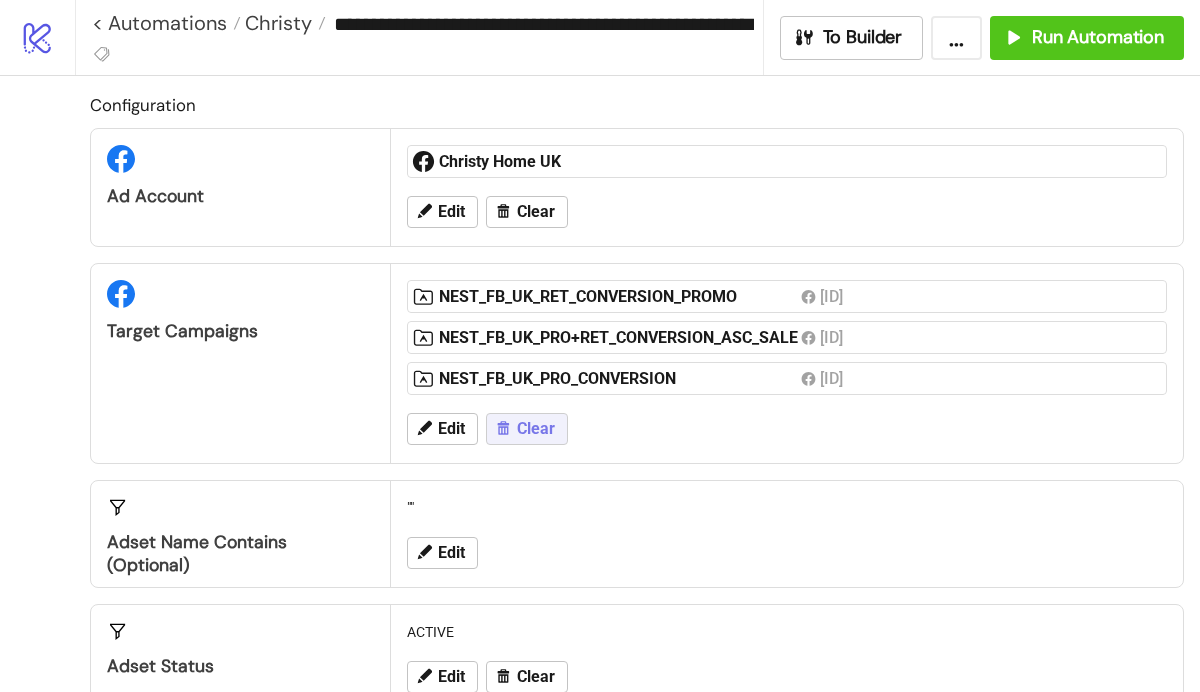 click on "Clear" at bounding box center (536, 429) 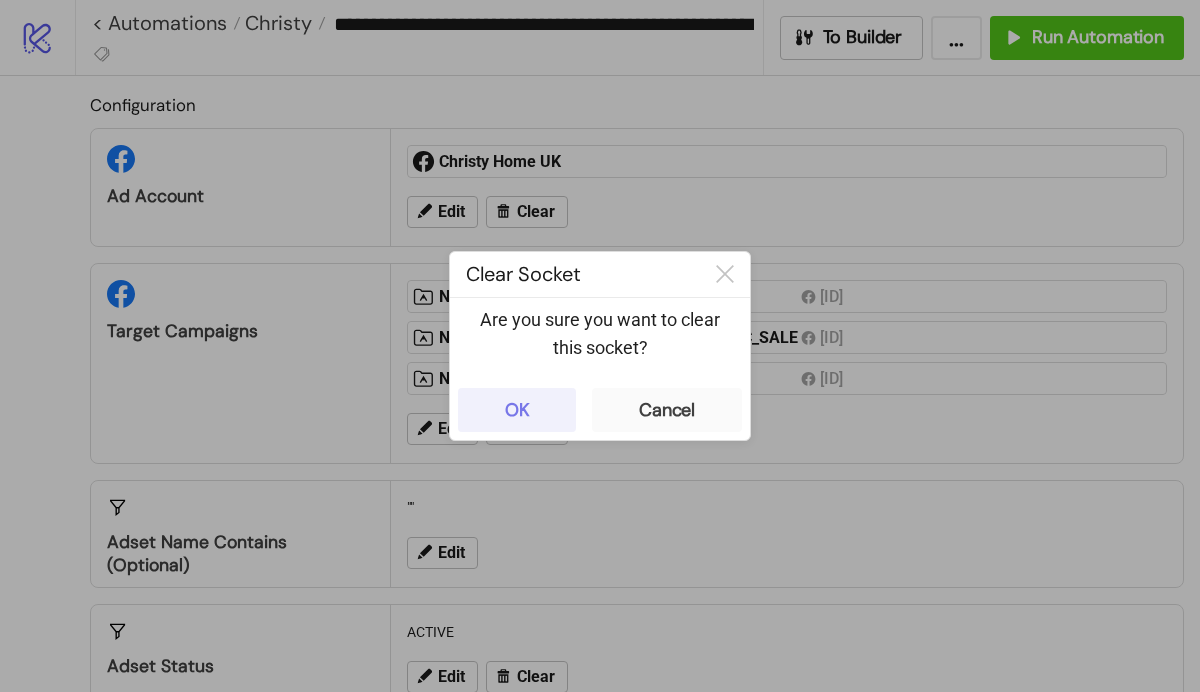 click on "OK" at bounding box center [517, 410] 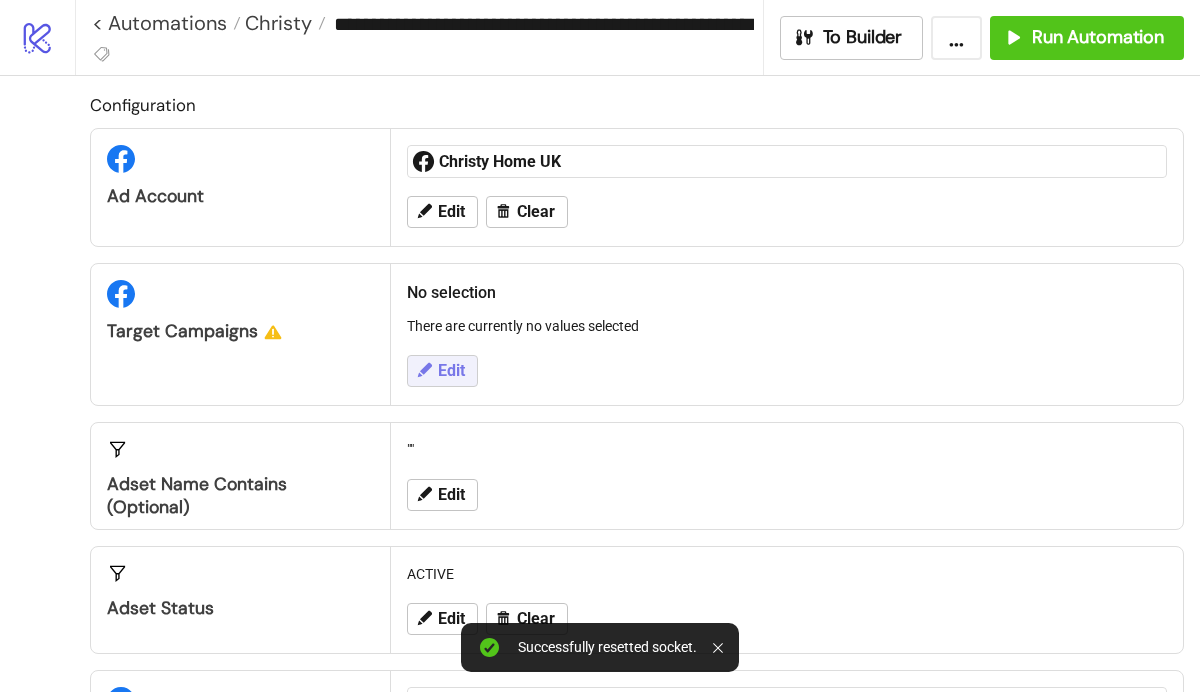 click 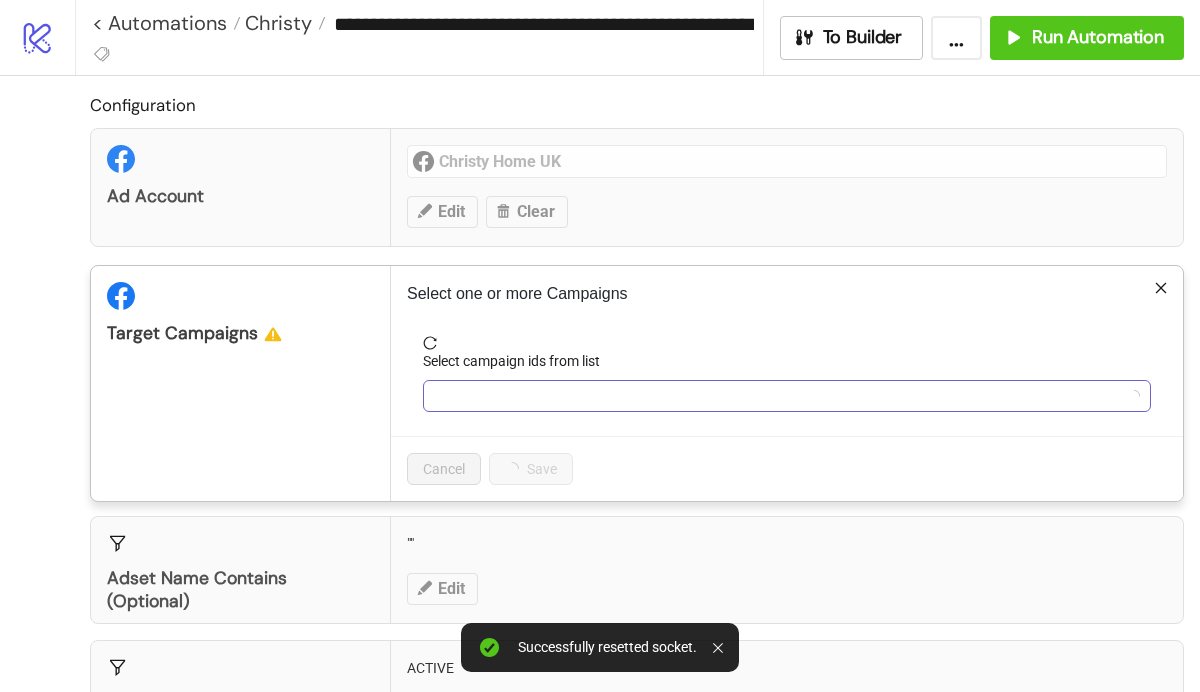 click at bounding box center (776, 396) 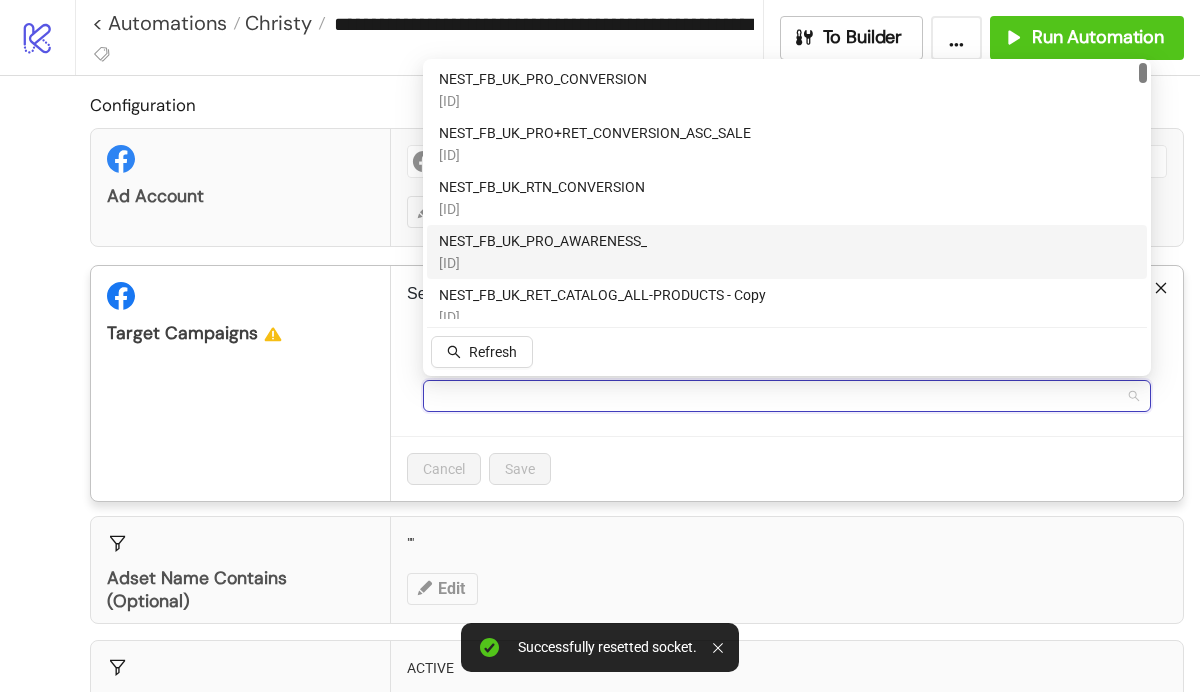 click on "NEST_FB_UK_PRO_AWARENESS_" at bounding box center [543, 241] 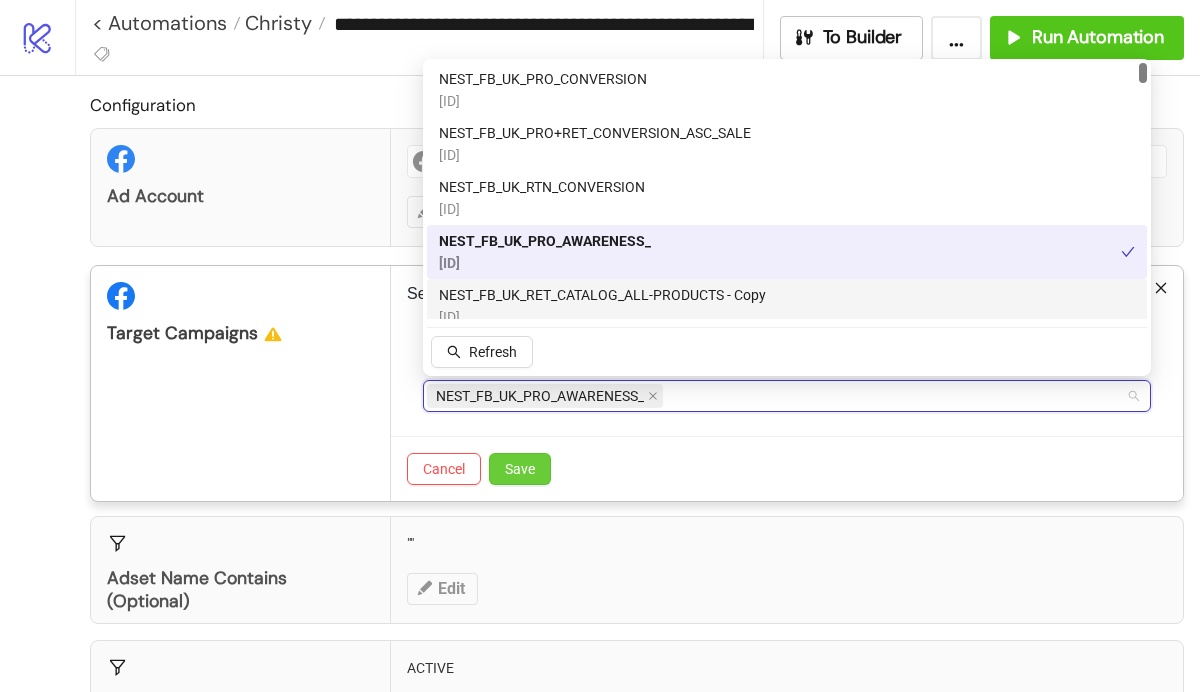 click on "Save" at bounding box center (520, 469) 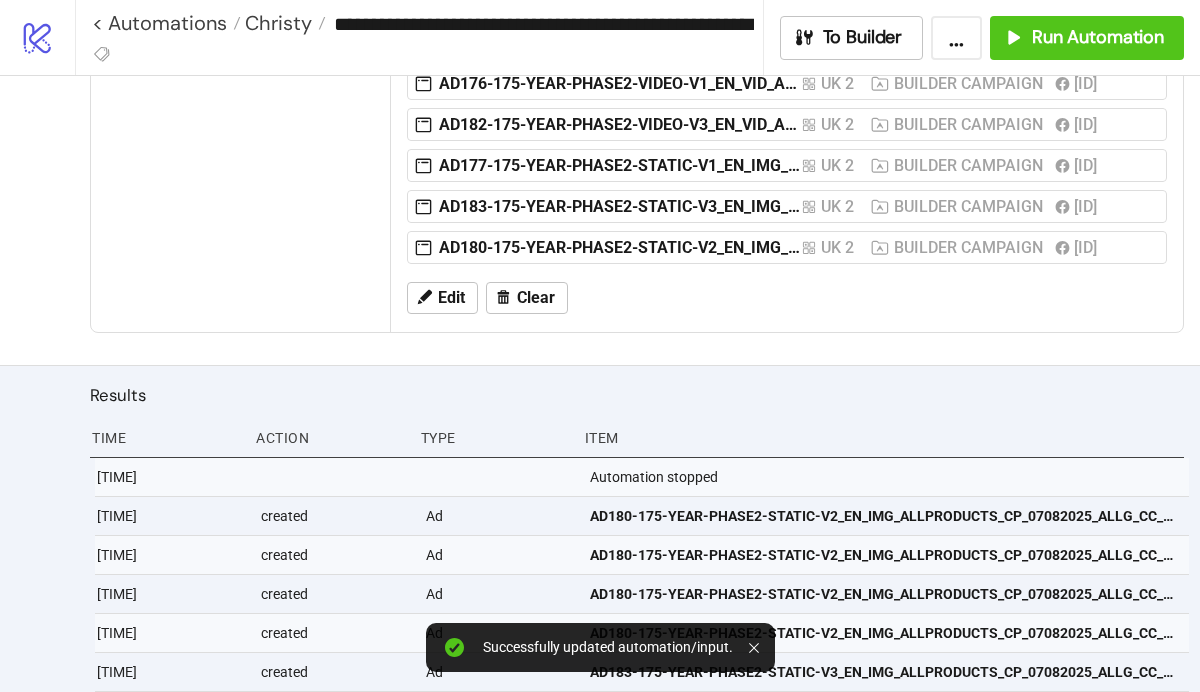 scroll, scrollTop: 923, scrollLeft: 0, axis: vertical 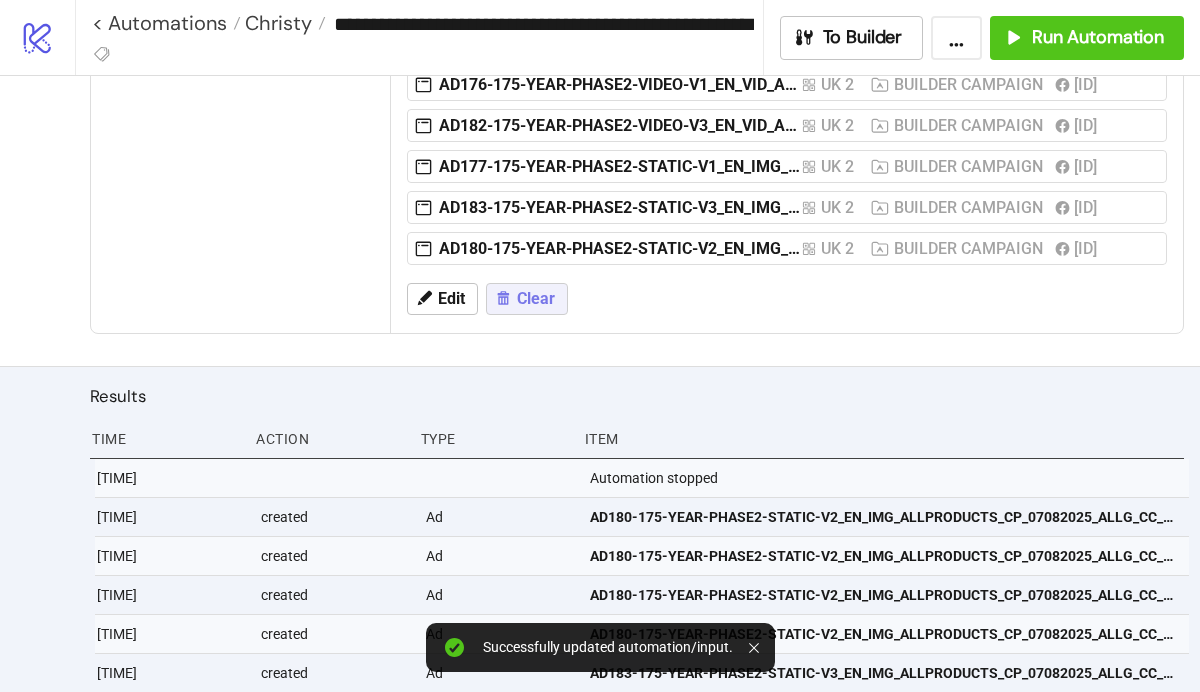 click on "Clear" at bounding box center (536, 299) 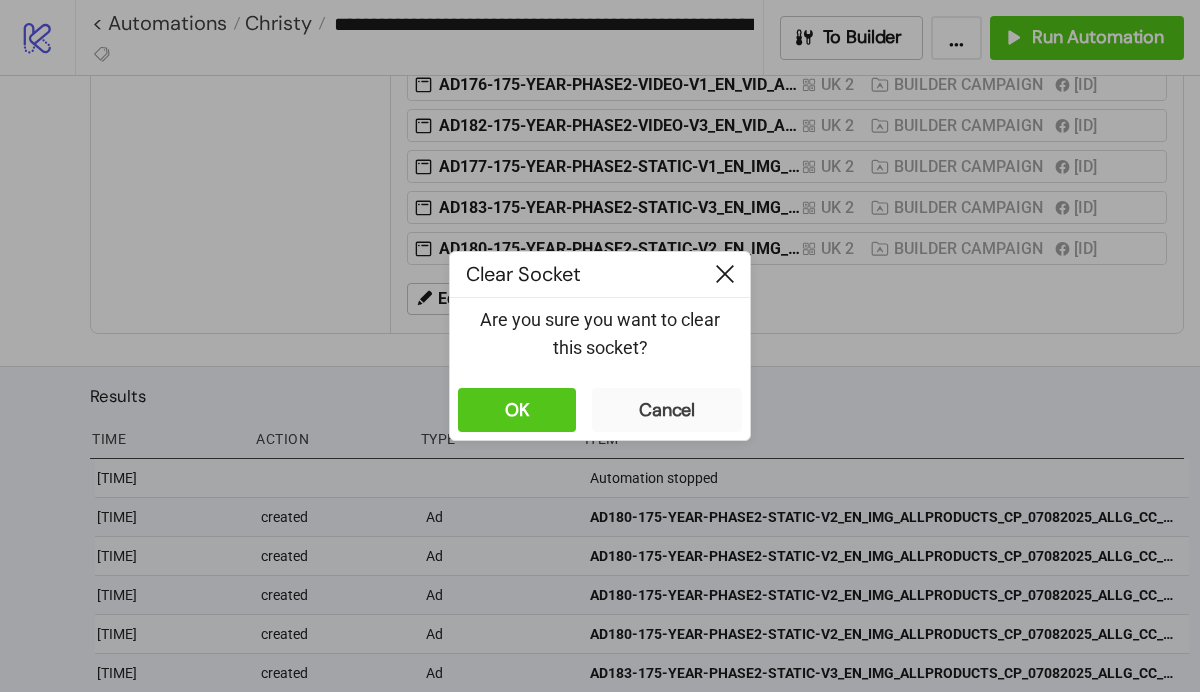 click 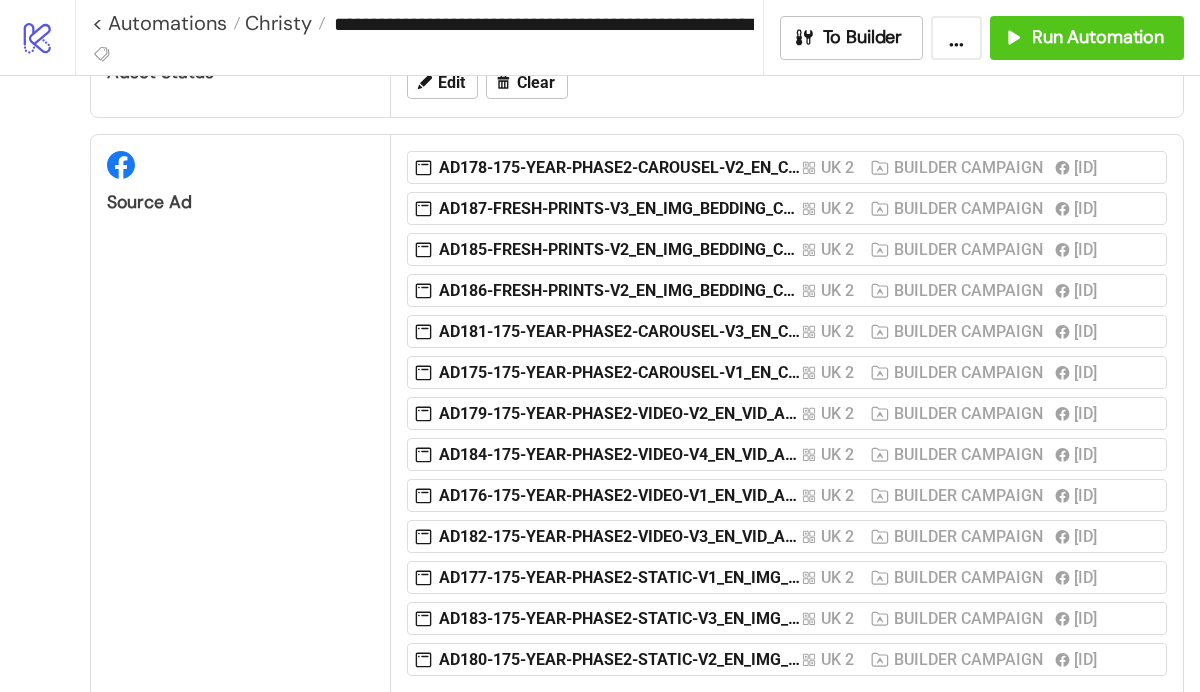 scroll, scrollTop: 524, scrollLeft: 0, axis: vertical 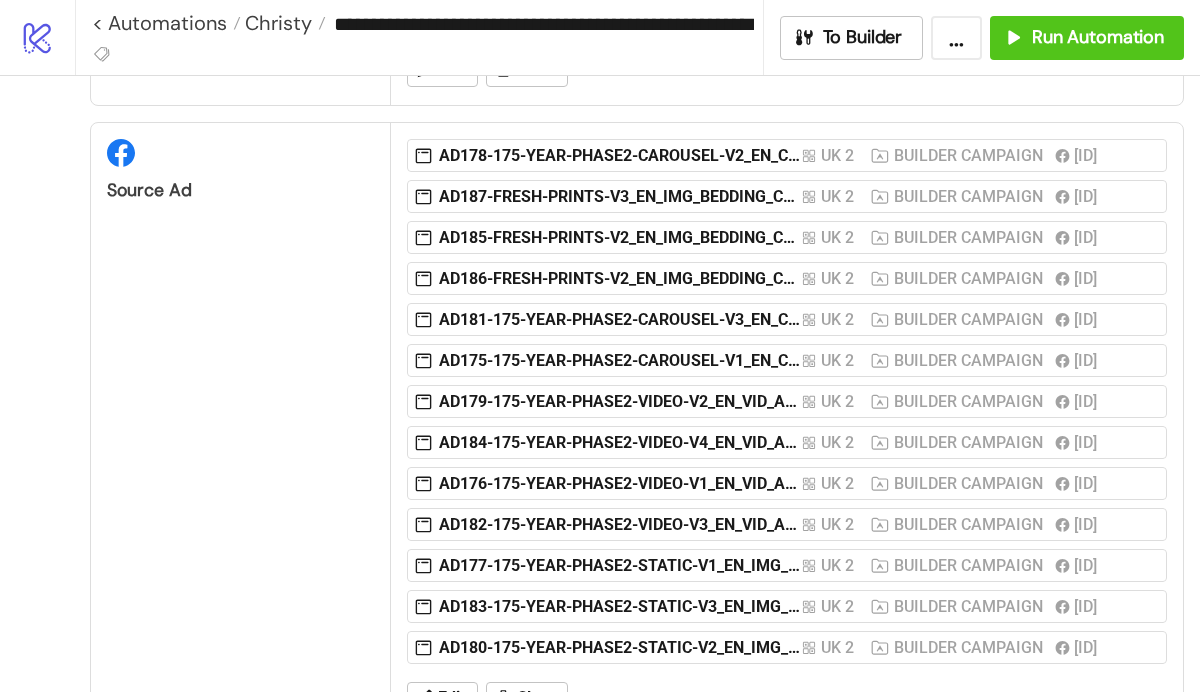 click on "[ID]" at bounding box center (1090, 155) 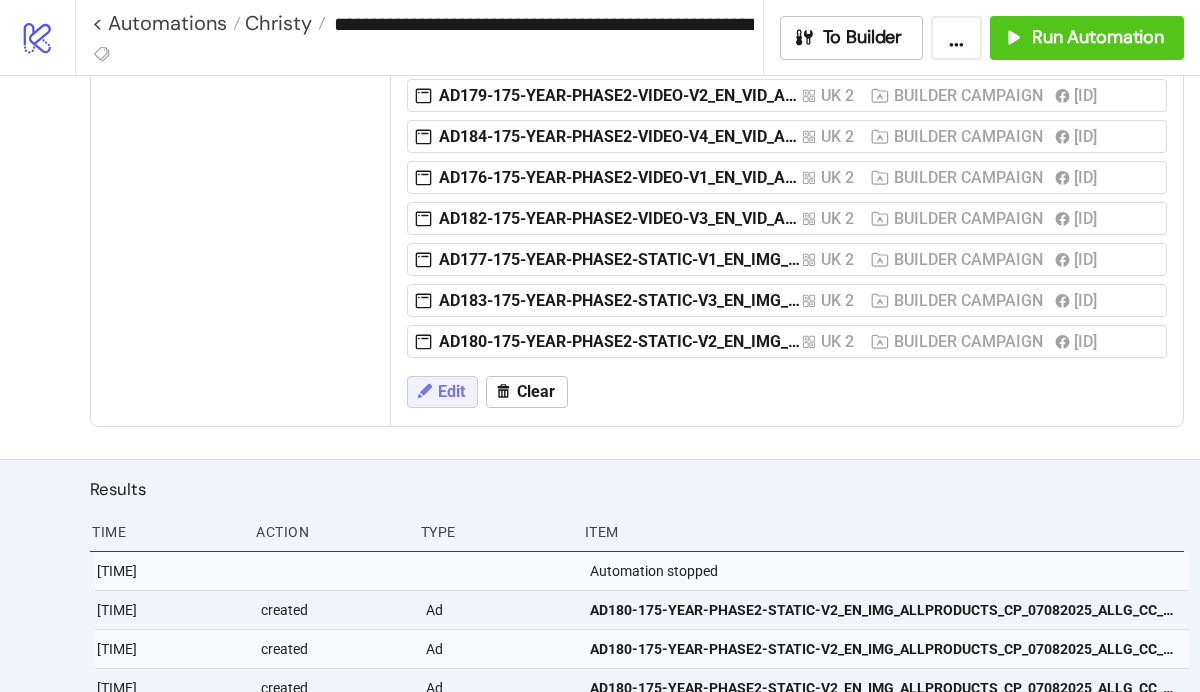 click on "Edit" at bounding box center (451, 392) 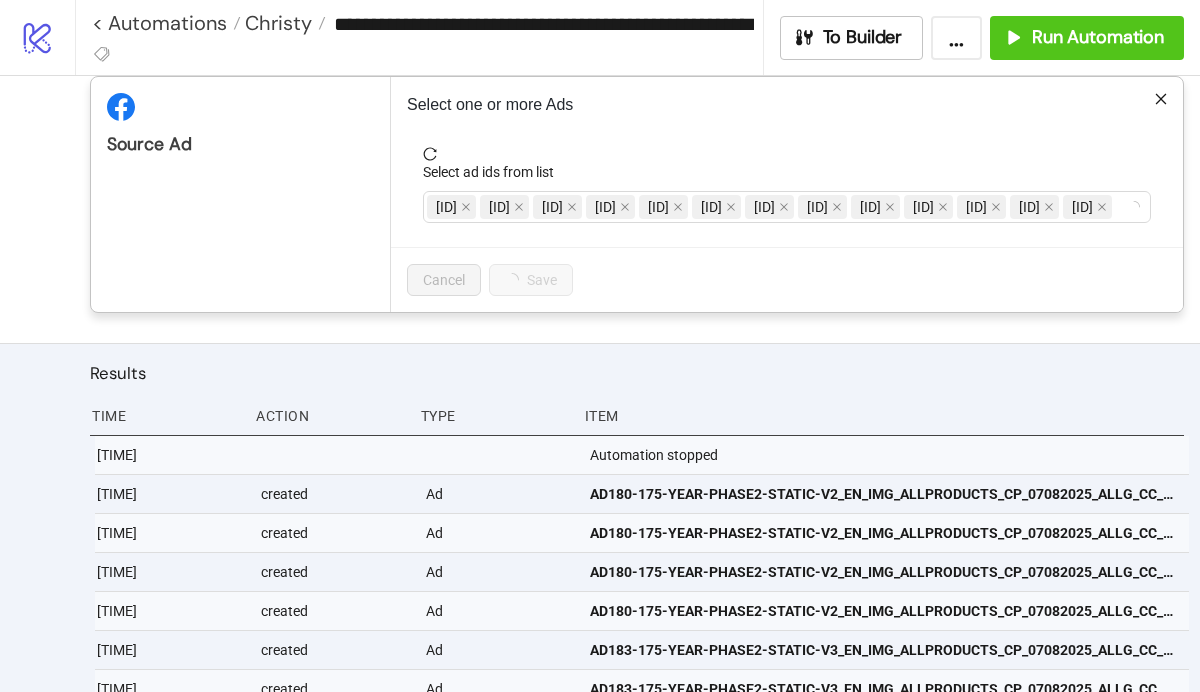 scroll, scrollTop: 546, scrollLeft: 0, axis: vertical 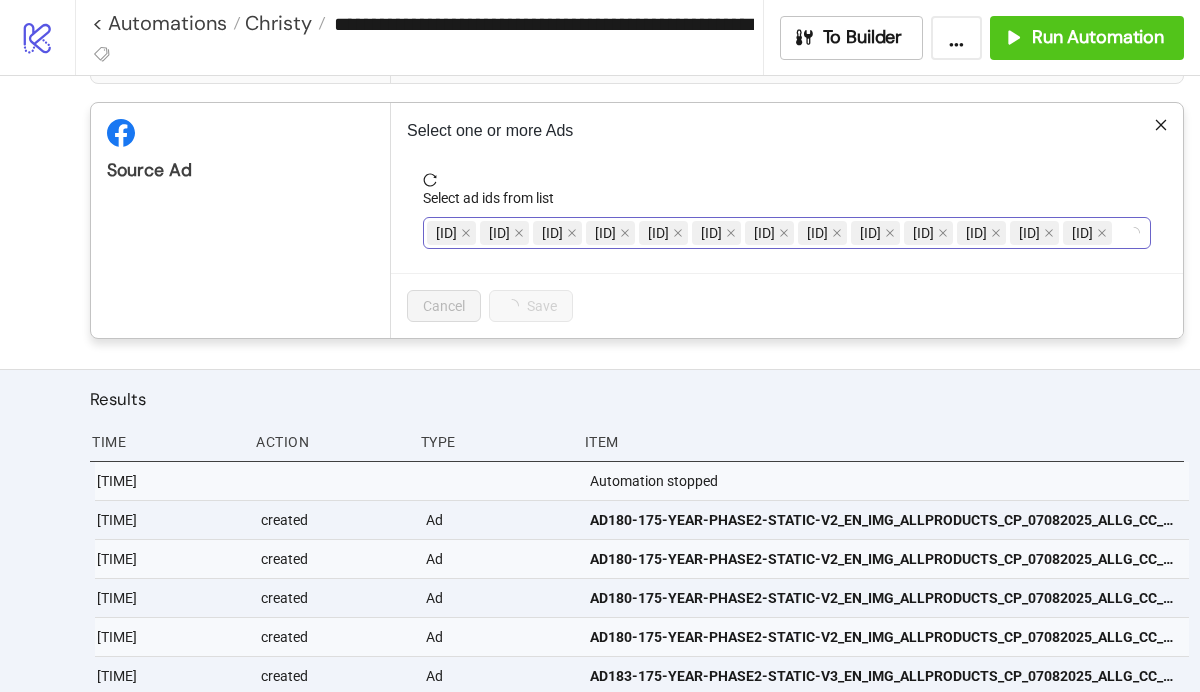 click on "[ID]" at bounding box center (446, 233) 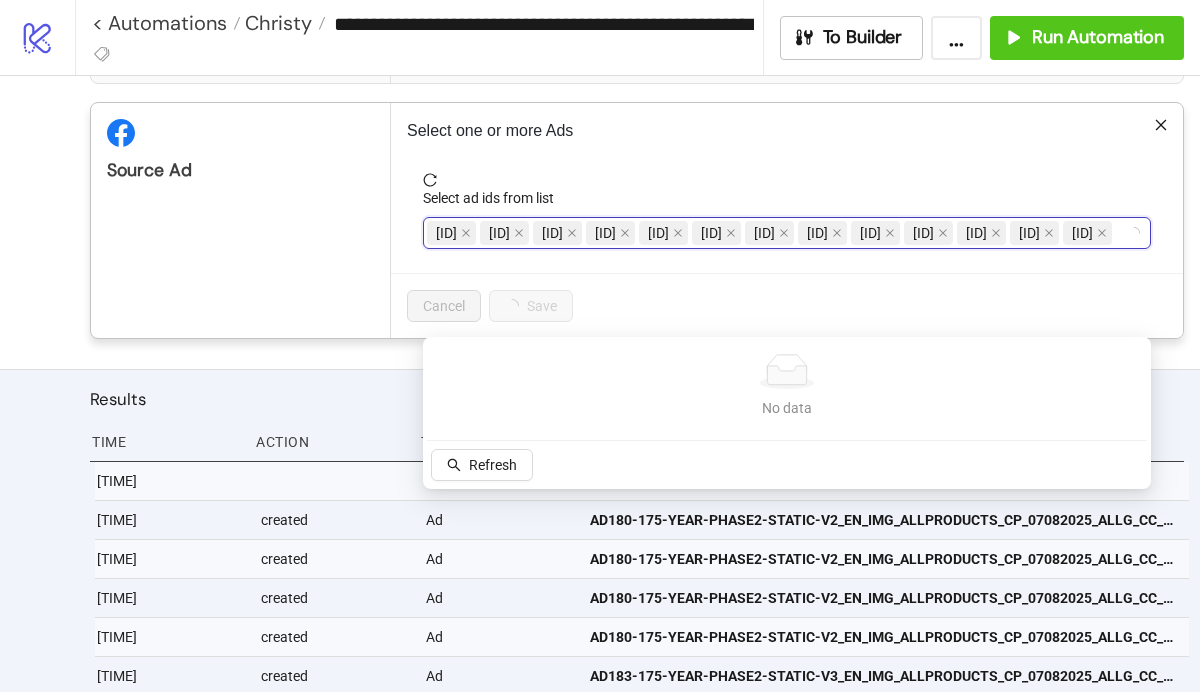 click on "[ID] [ID] [ID] [ID] [ID] [ID] [ID] [ID] [ID] [ID] [ID] [ID] [ID]" at bounding box center [787, 233] 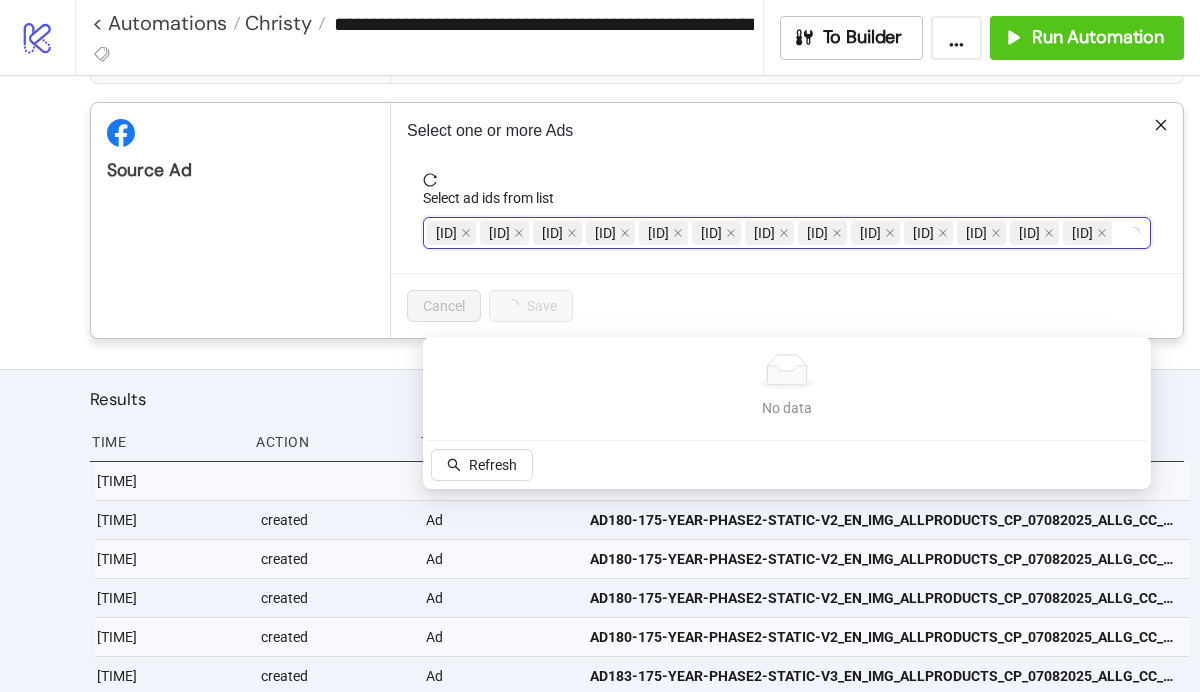 click on "[ID] [ID] [ID] [ID] [ID] [ID] [ID] [ID] [ID] [ID] [ID] [ID] [ID]" at bounding box center (776, 233) 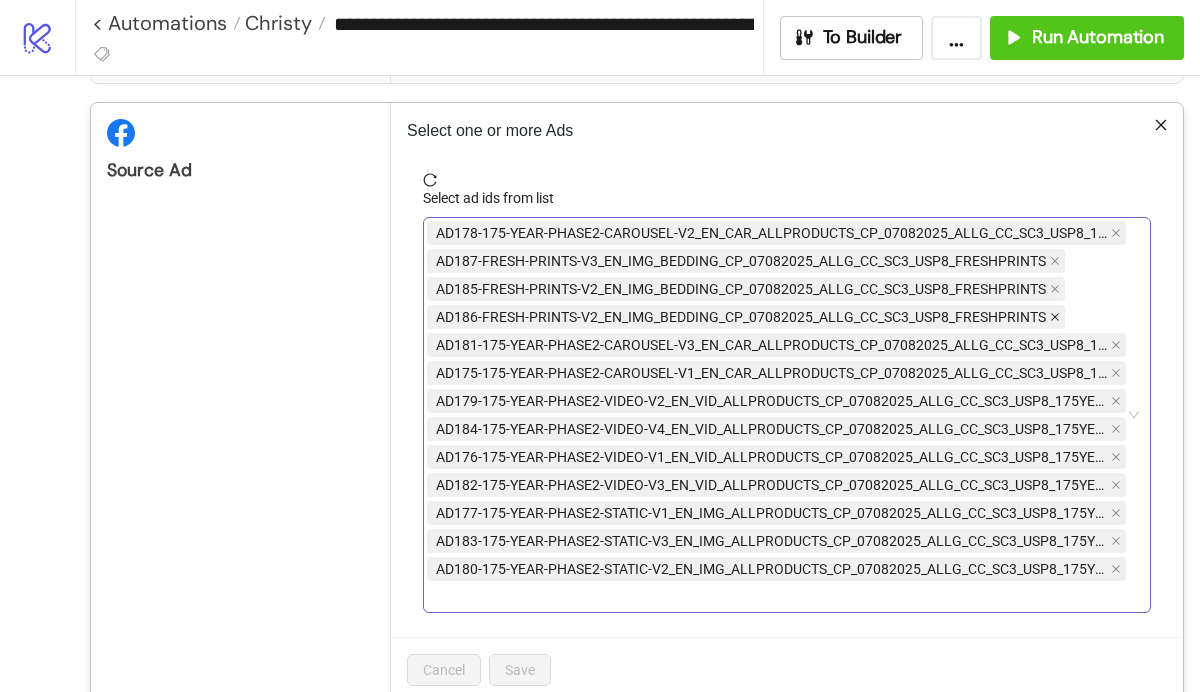 click 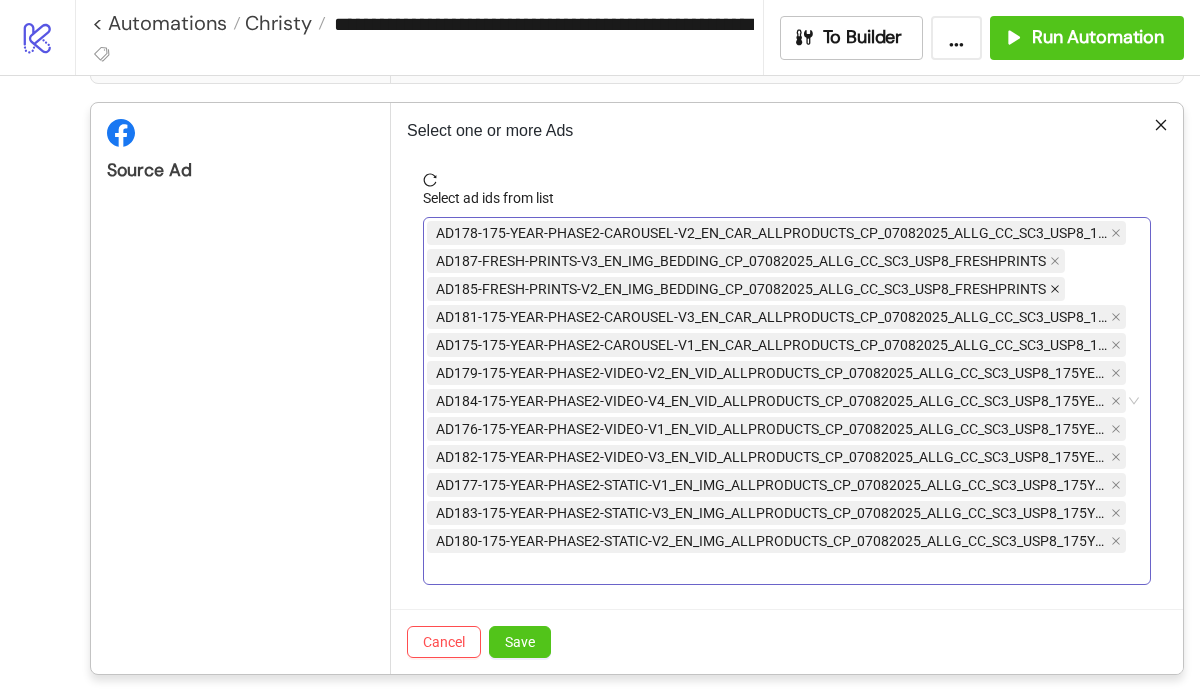 click 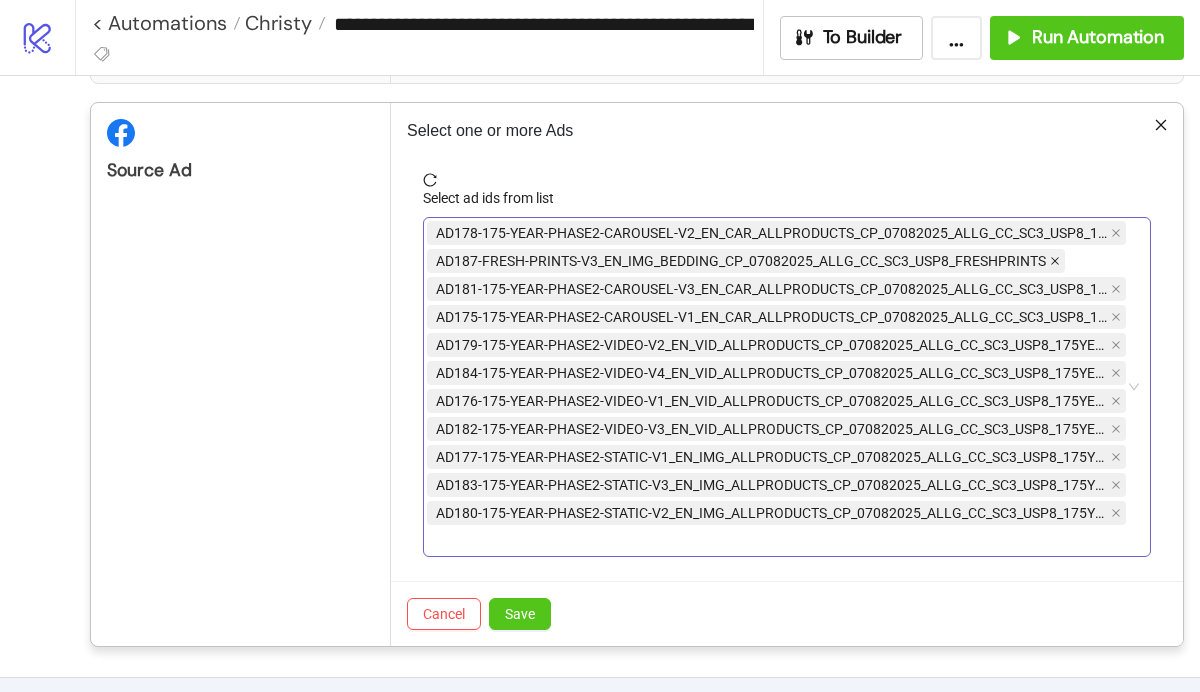 click 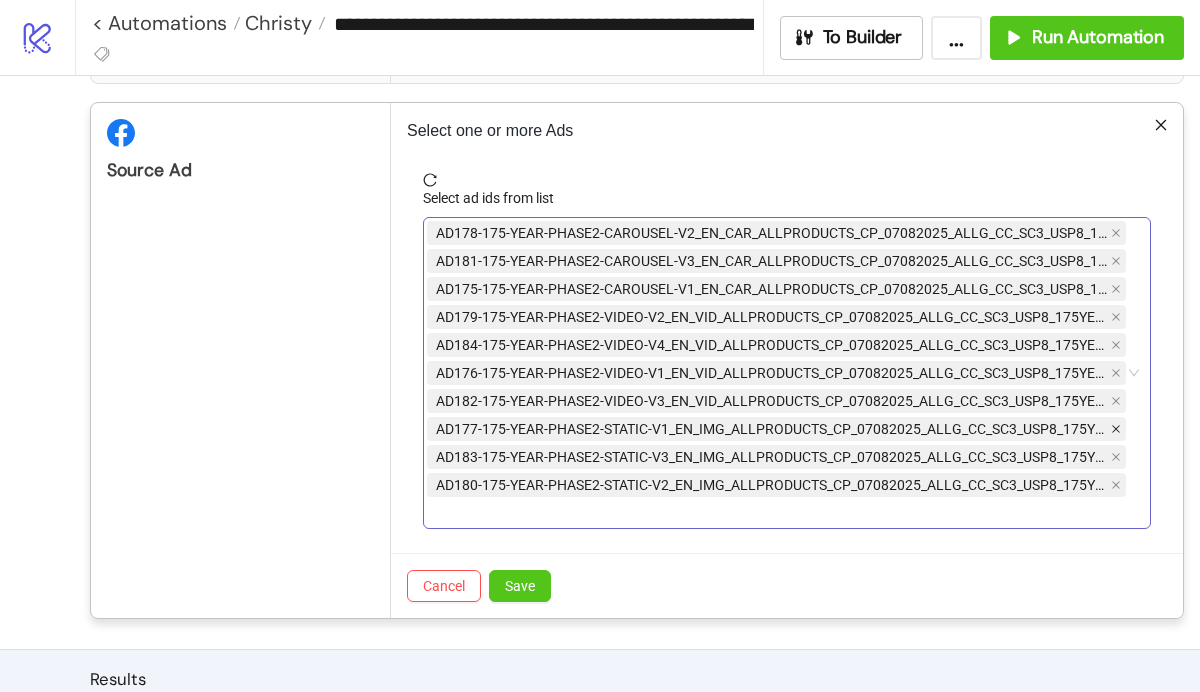 click 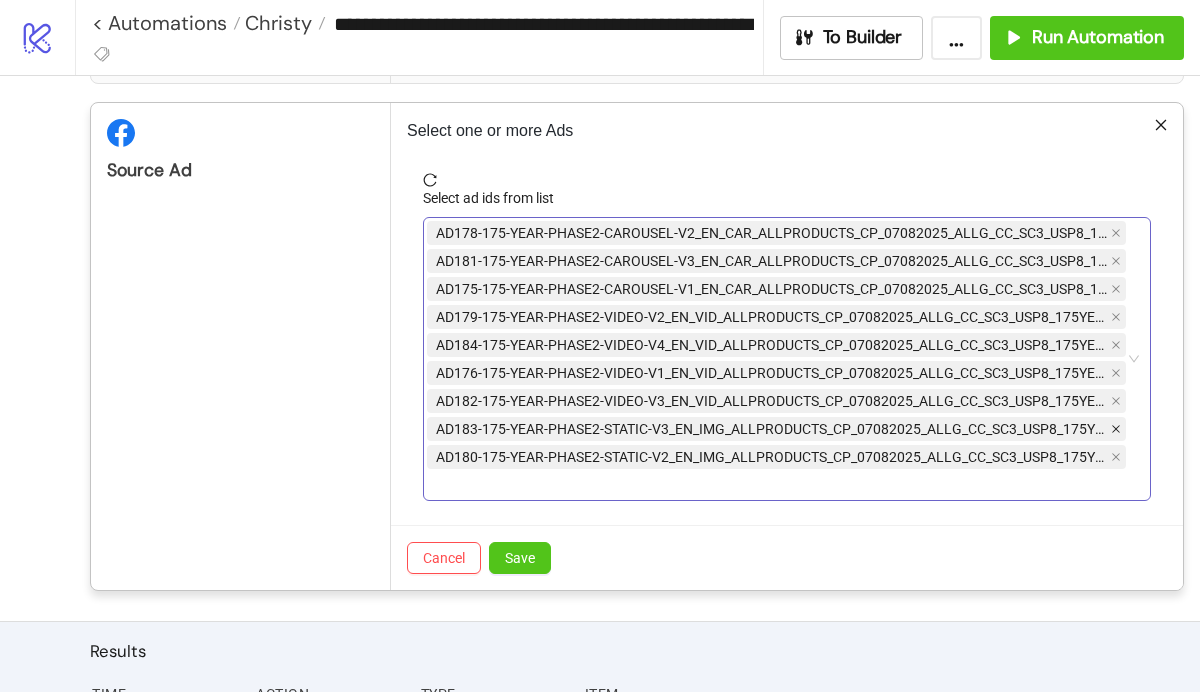 click 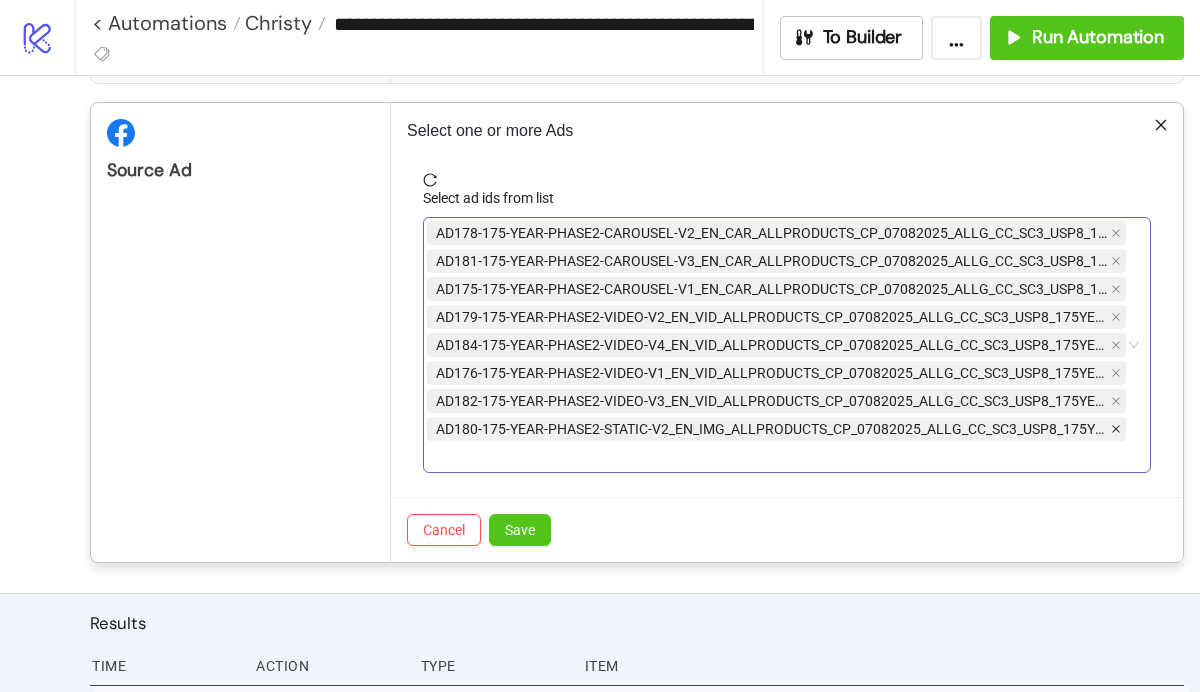 click 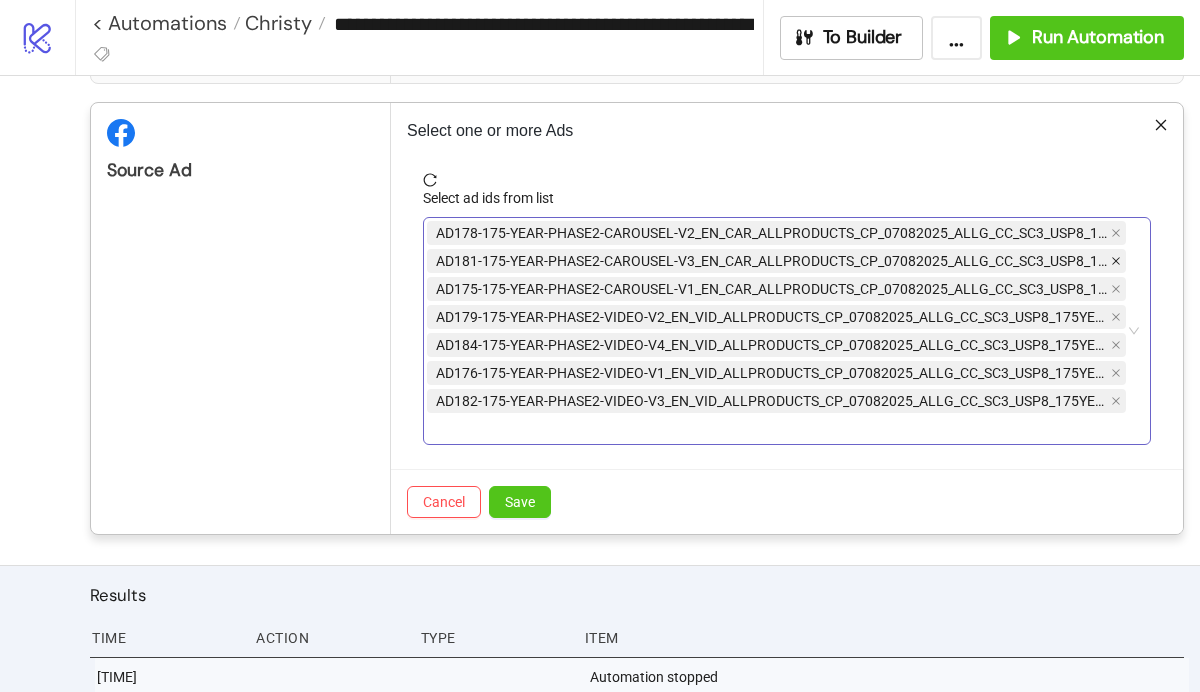 click 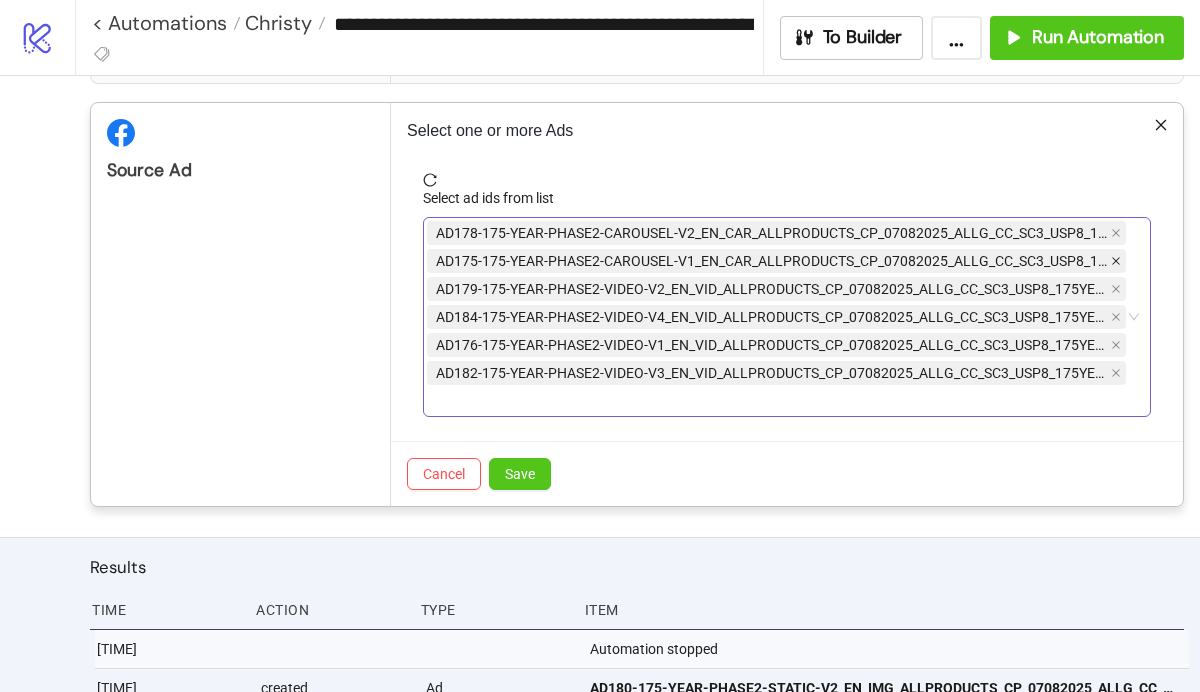 click at bounding box center (1116, 261) 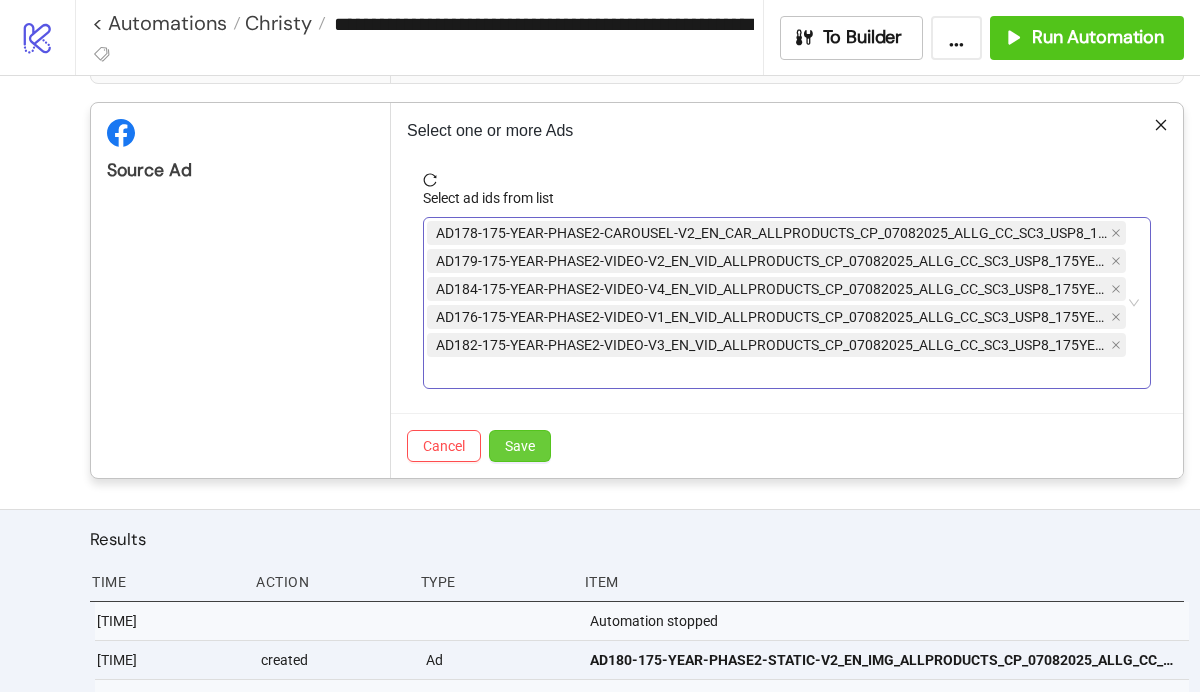 click on "Save" at bounding box center [520, 446] 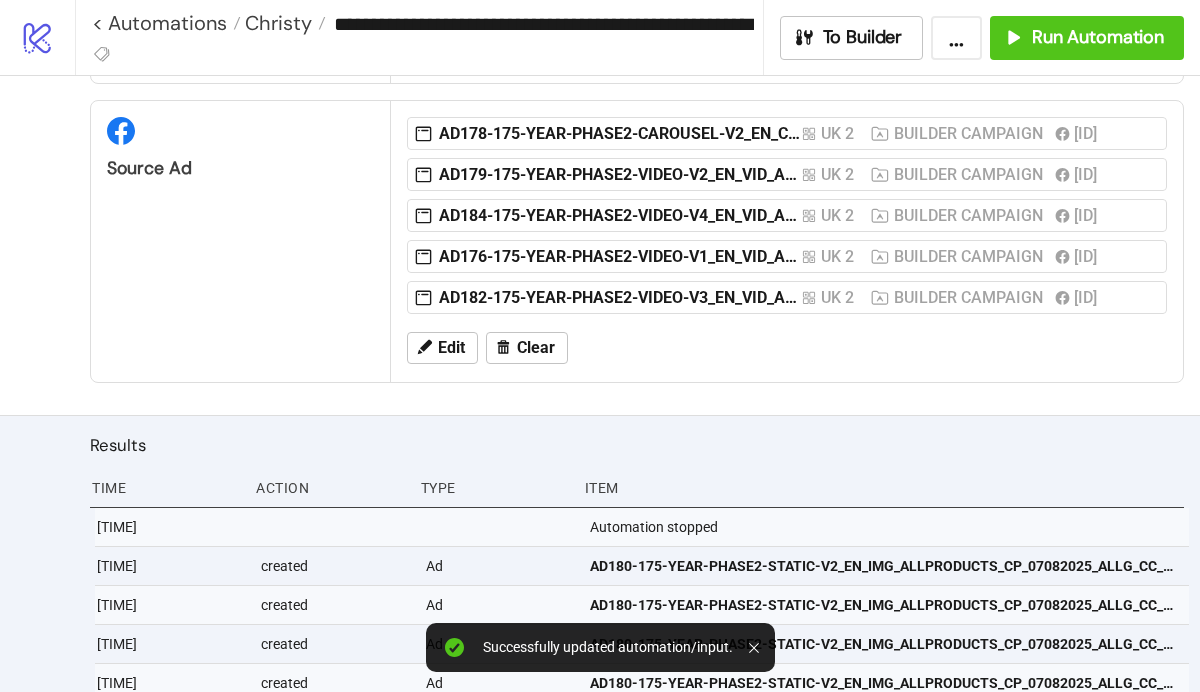 scroll, scrollTop: 0, scrollLeft: 0, axis: both 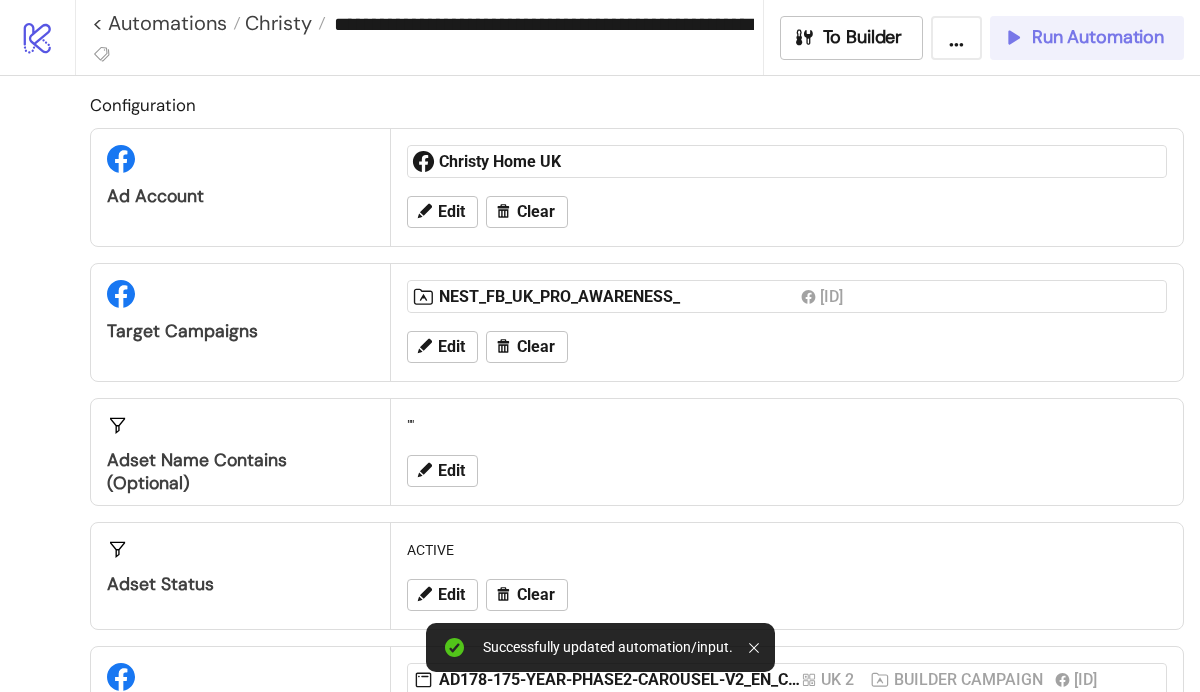 click on "Run Automation" at bounding box center (1098, 37) 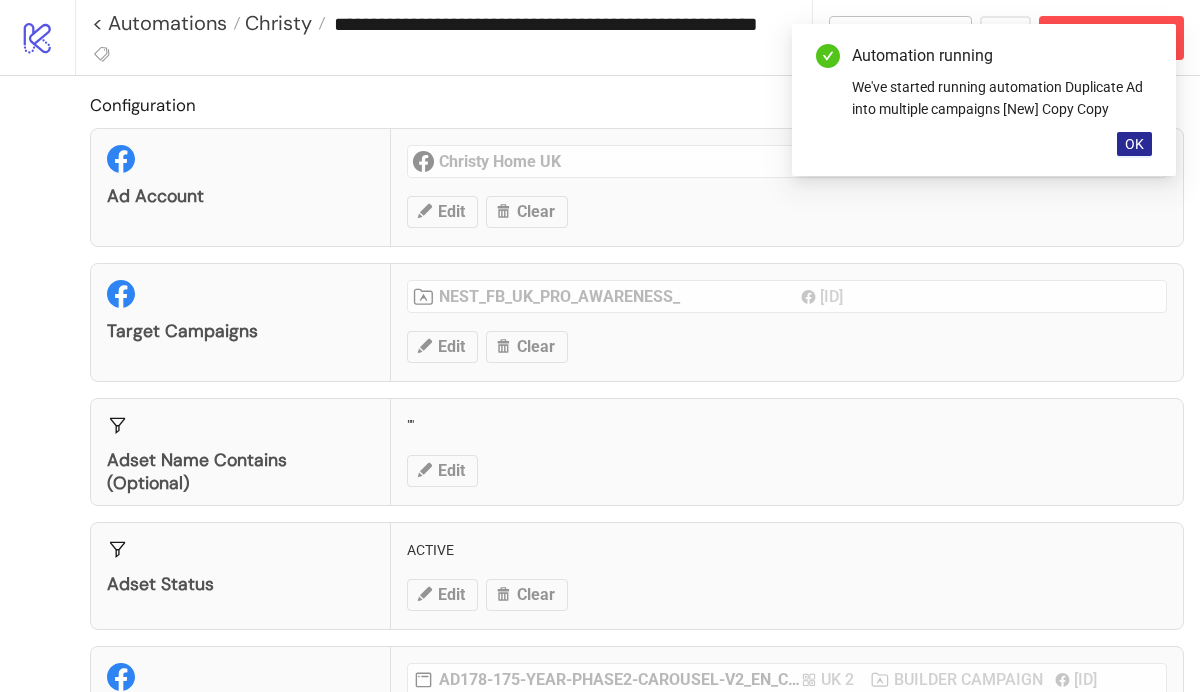 click on "OK" at bounding box center [1134, 144] 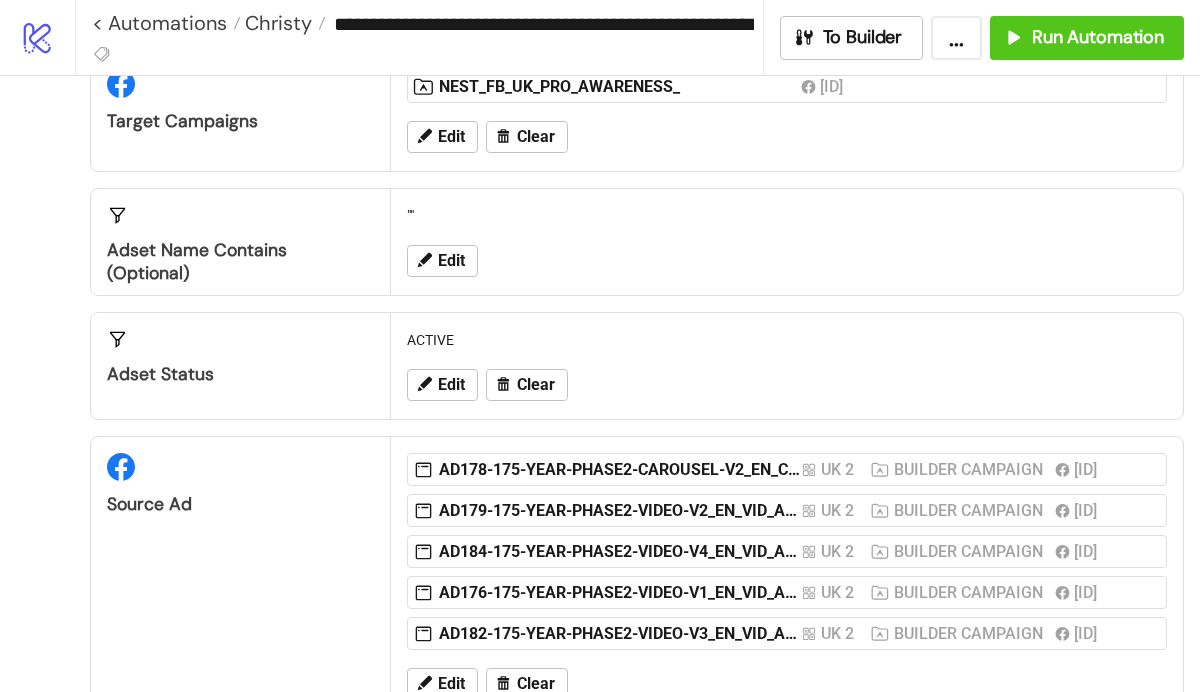scroll, scrollTop: 0, scrollLeft: 0, axis: both 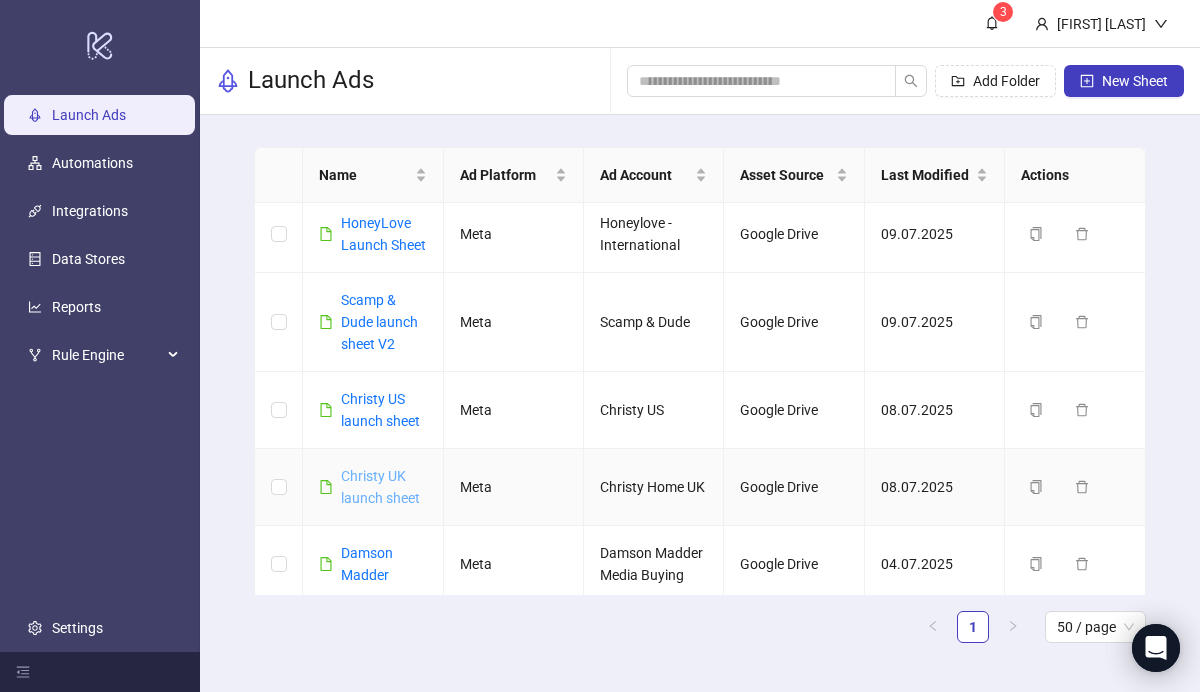 click on "Christy UK launch sheet" at bounding box center (380, 487) 